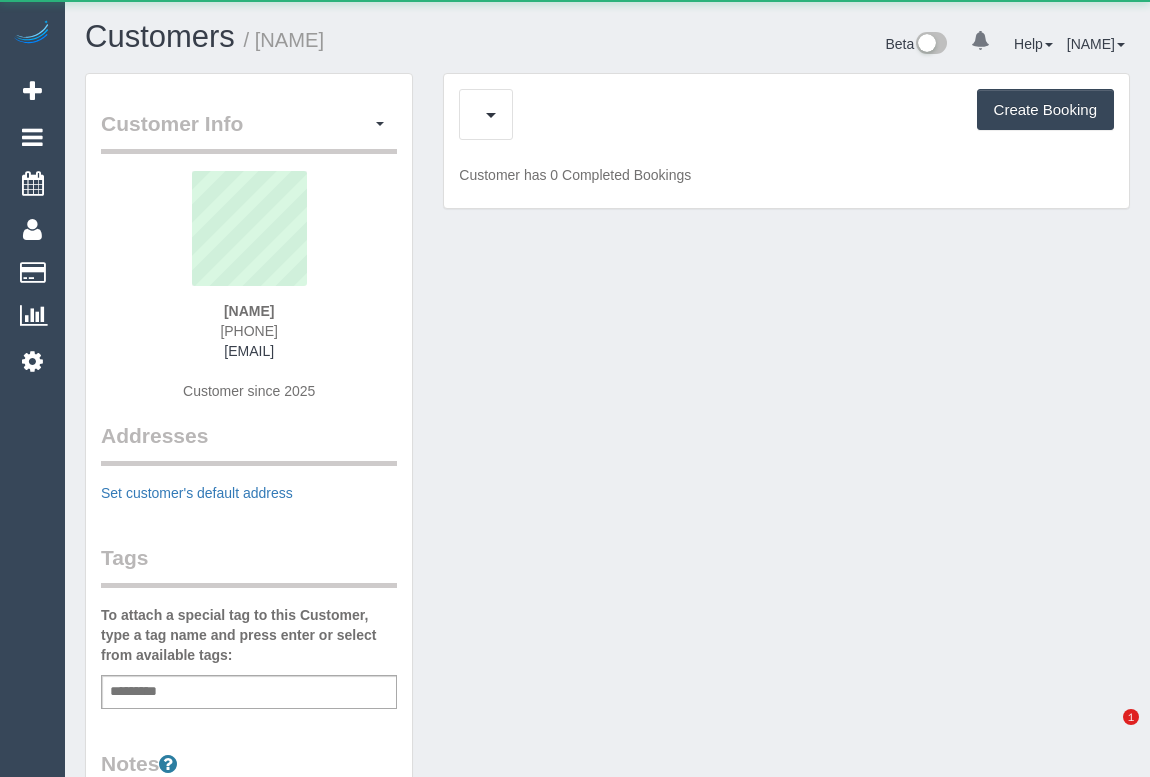 scroll, scrollTop: 0, scrollLeft: 0, axis: both 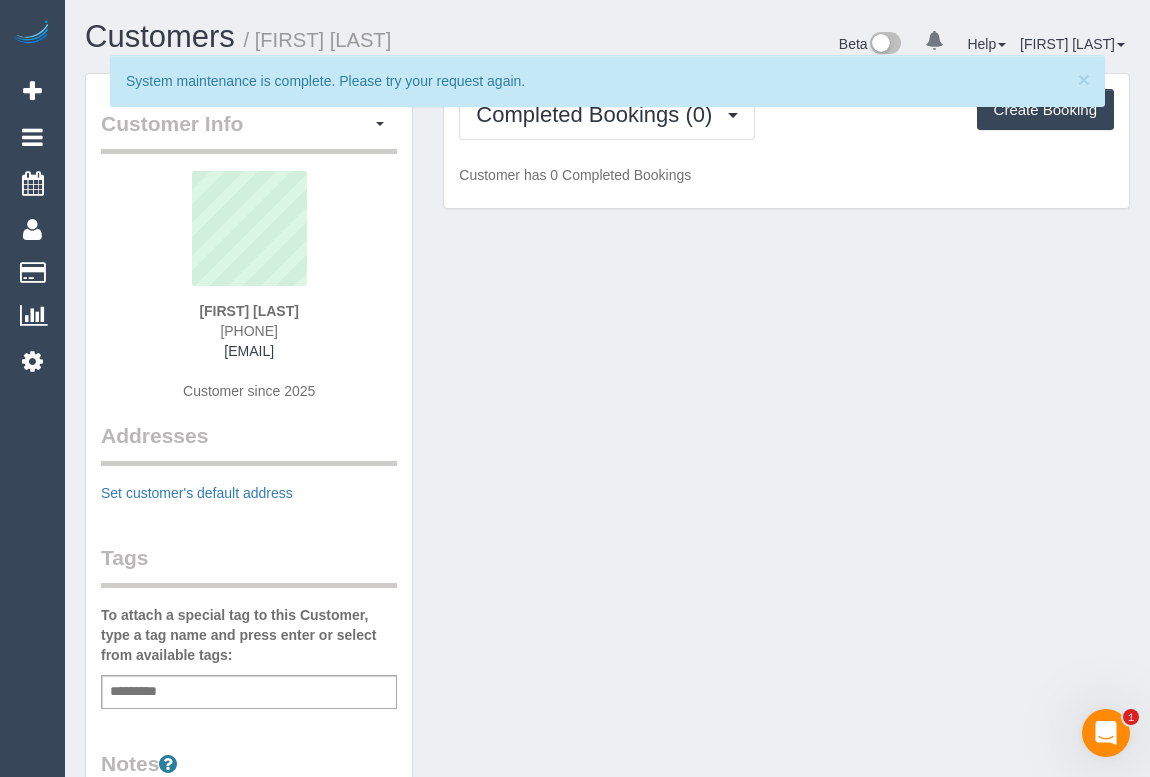 click on "[FIRST] [LAST]
[PHONE]" at bounding box center [607, 682] 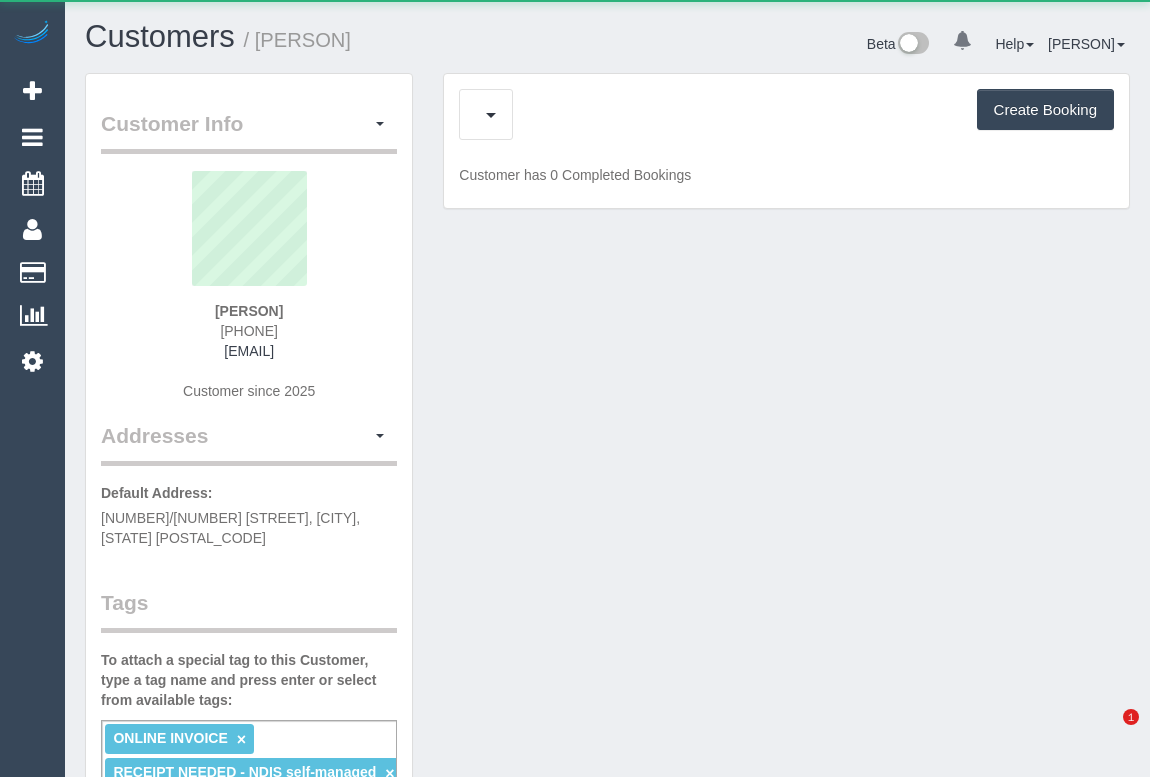 scroll, scrollTop: 0, scrollLeft: 0, axis: both 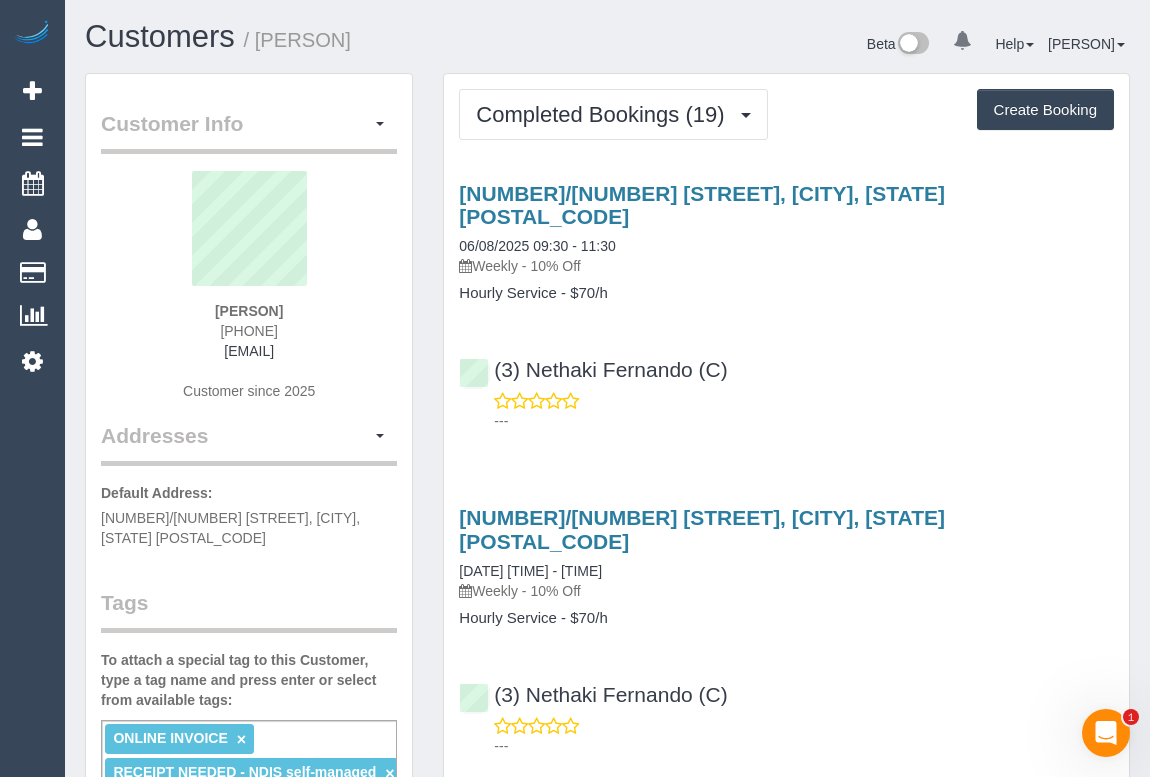 click on "(3) Nethaki Fernando (C)
---" at bounding box center [786, 386] 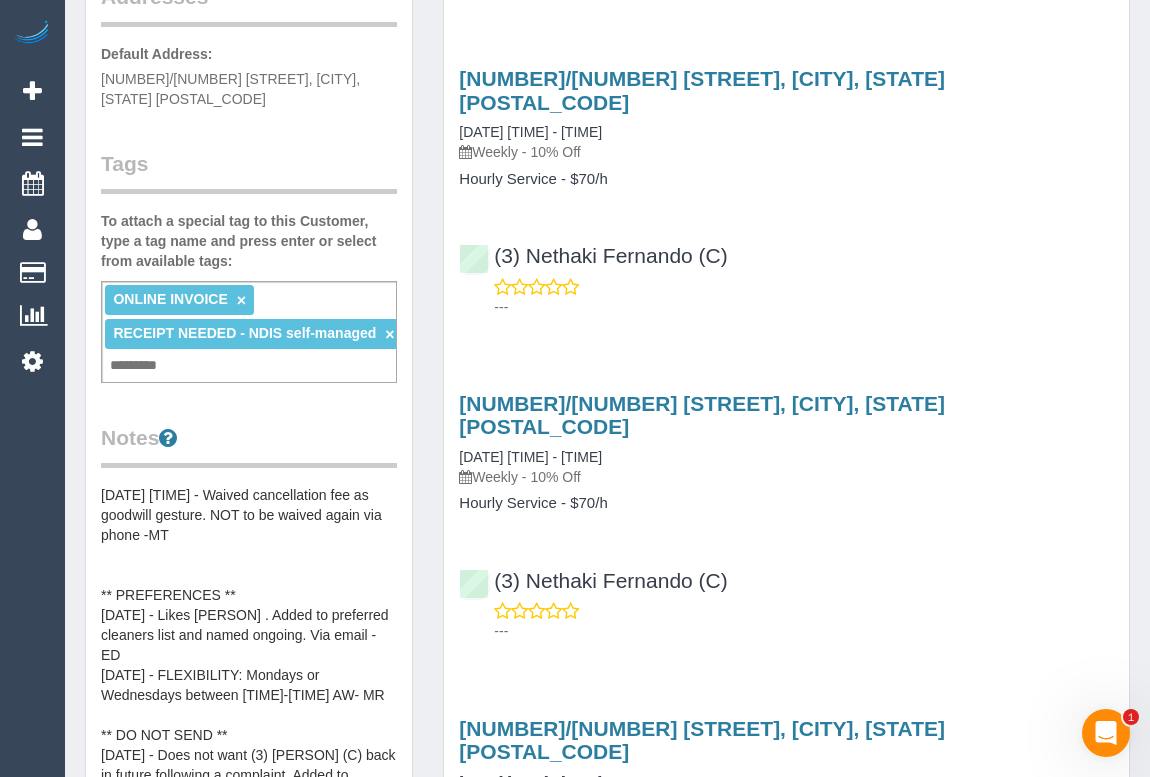 scroll, scrollTop: 454, scrollLeft: 0, axis: vertical 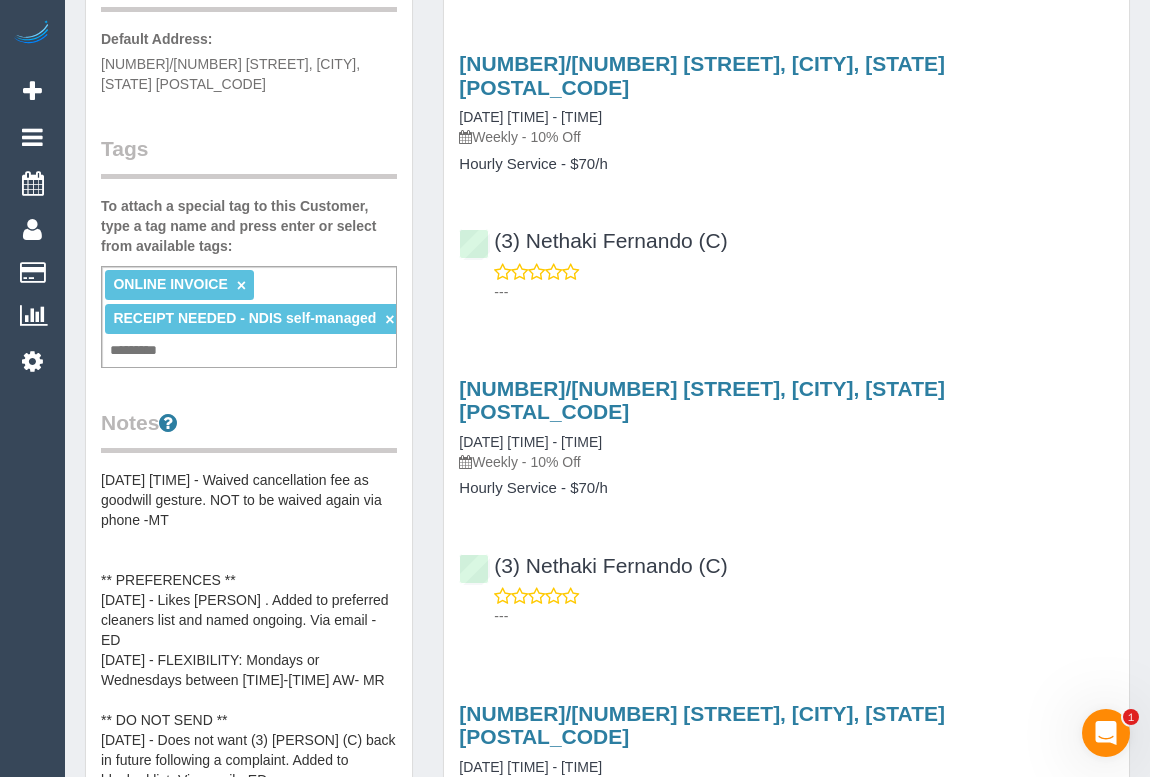 drag, startPoint x: 596, startPoint y: 472, endPoint x: 935, endPoint y: 520, distance: 342.38138 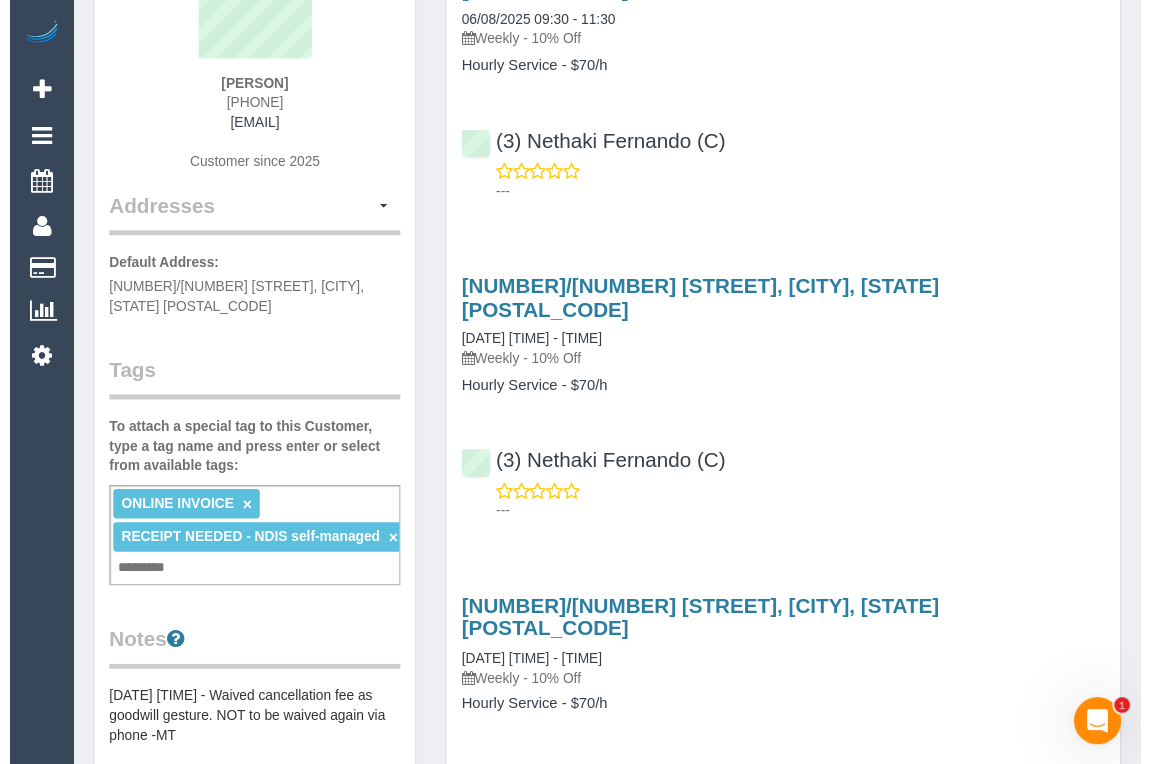 scroll, scrollTop: 0, scrollLeft: 0, axis: both 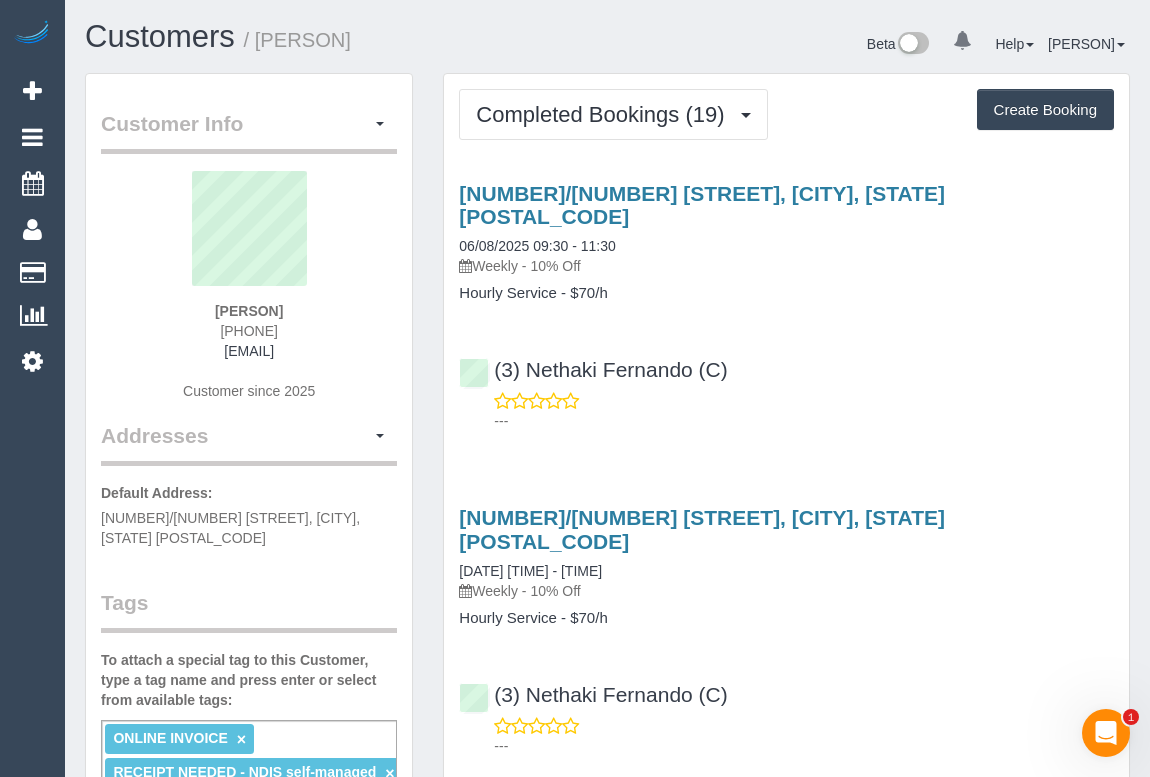 click on "(3) Nethaki Fernando (C)
---" at bounding box center [786, 386] 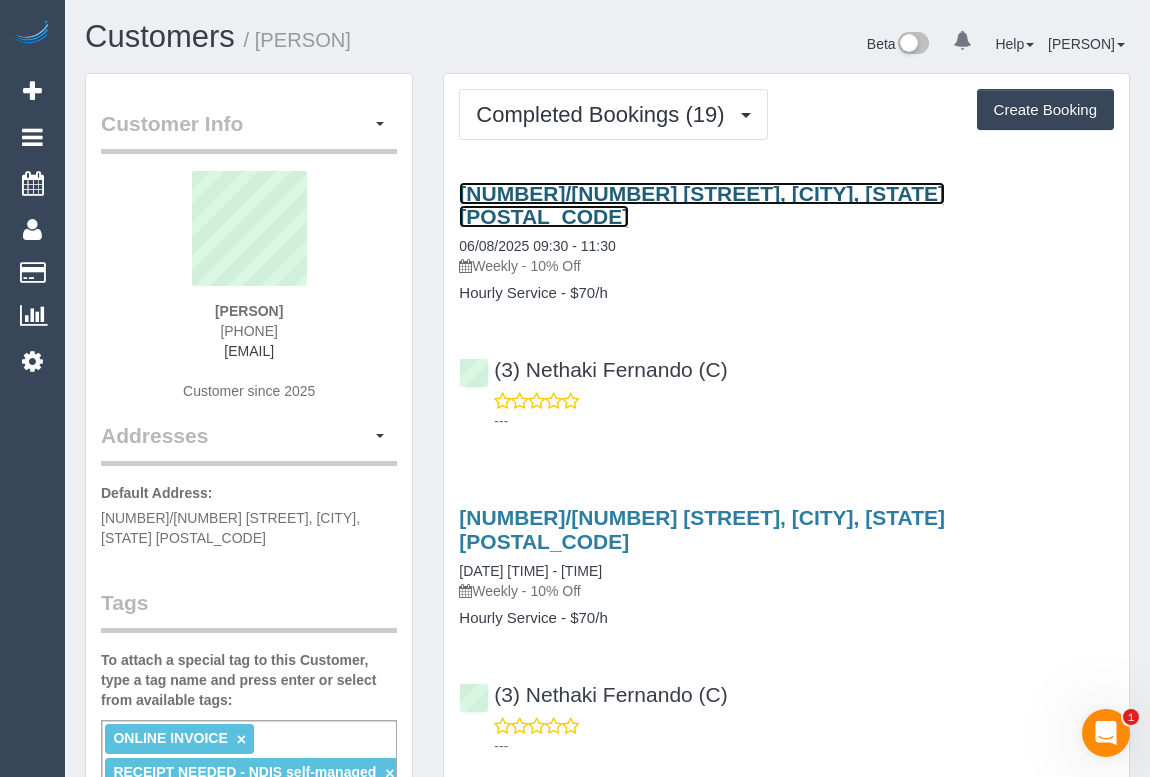 click on "38/69 Palmer St, Richmond, VIC 3121" at bounding box center [702, 205] 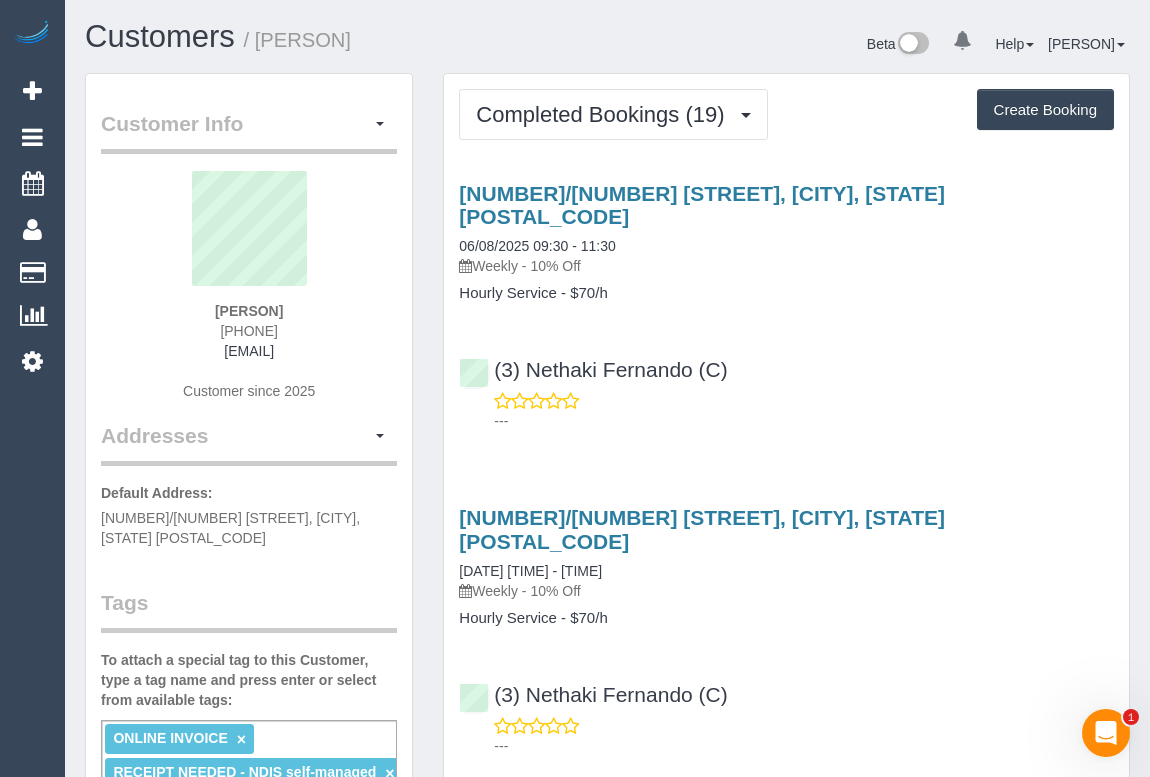 drag, startPoint x: 458, startPoint y: 268, endPoint x: 554, endPoint y: 270, distance: 96.02083 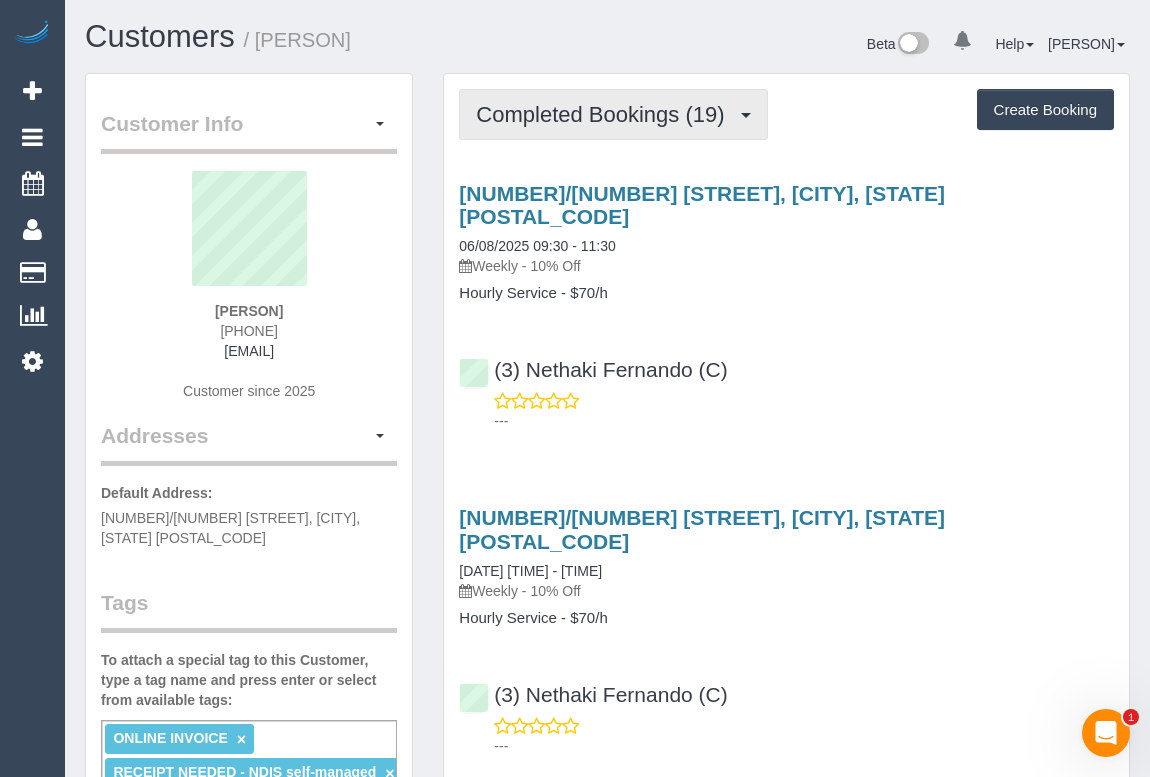 click on "Completed Bookings (19)" at bounding box center [613, 114] 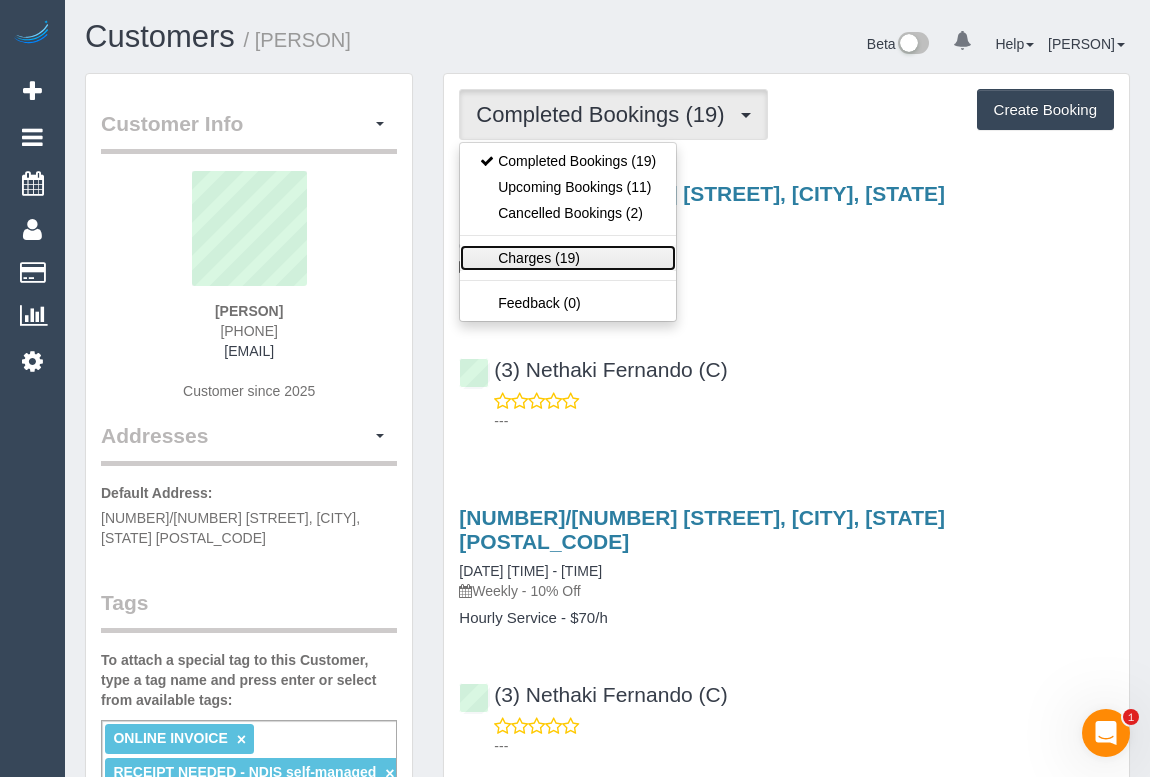 click on "Charges (19)" at bounding box center [568, 258] 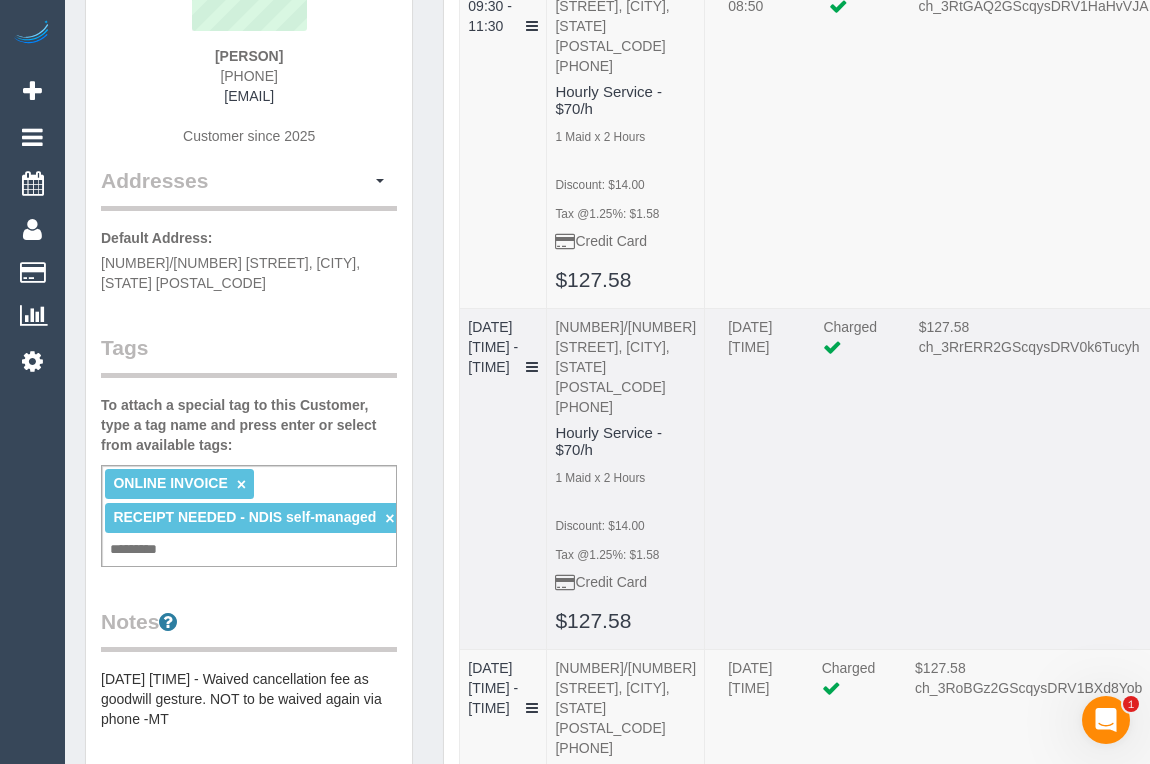 scroll, scrollTop: 272, scrollLeft: 0, axis: vertical 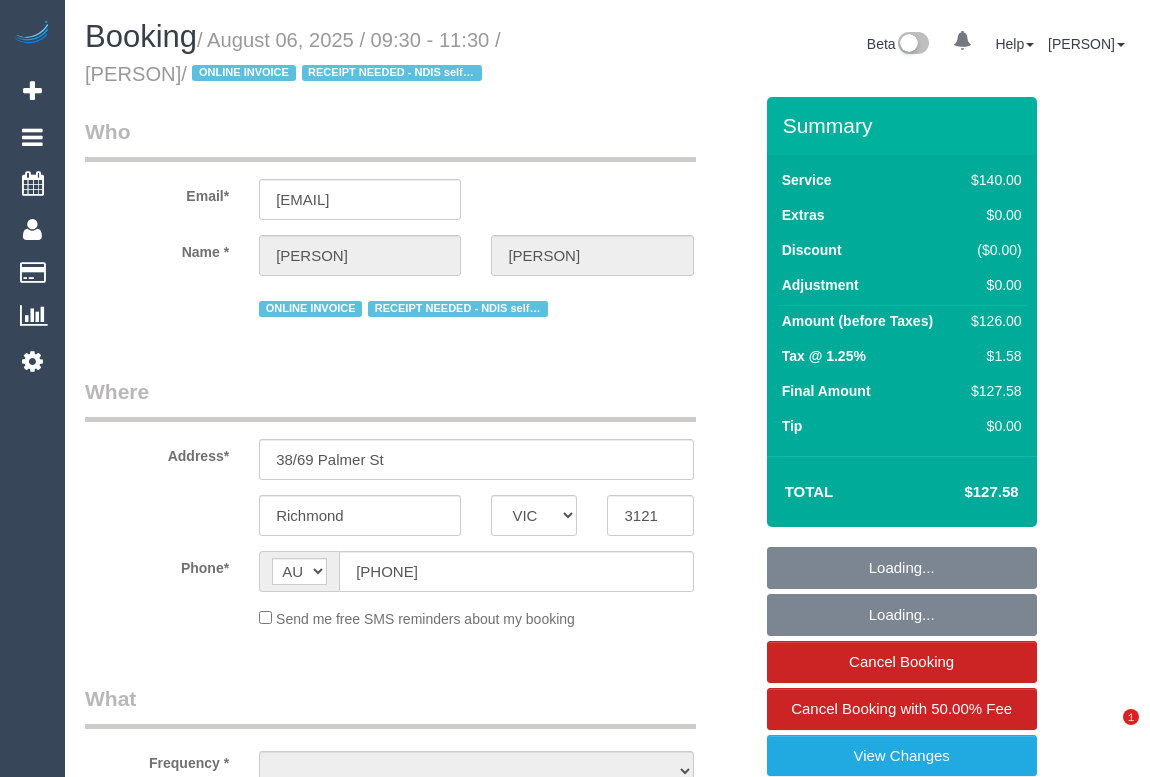 select on "VIC" 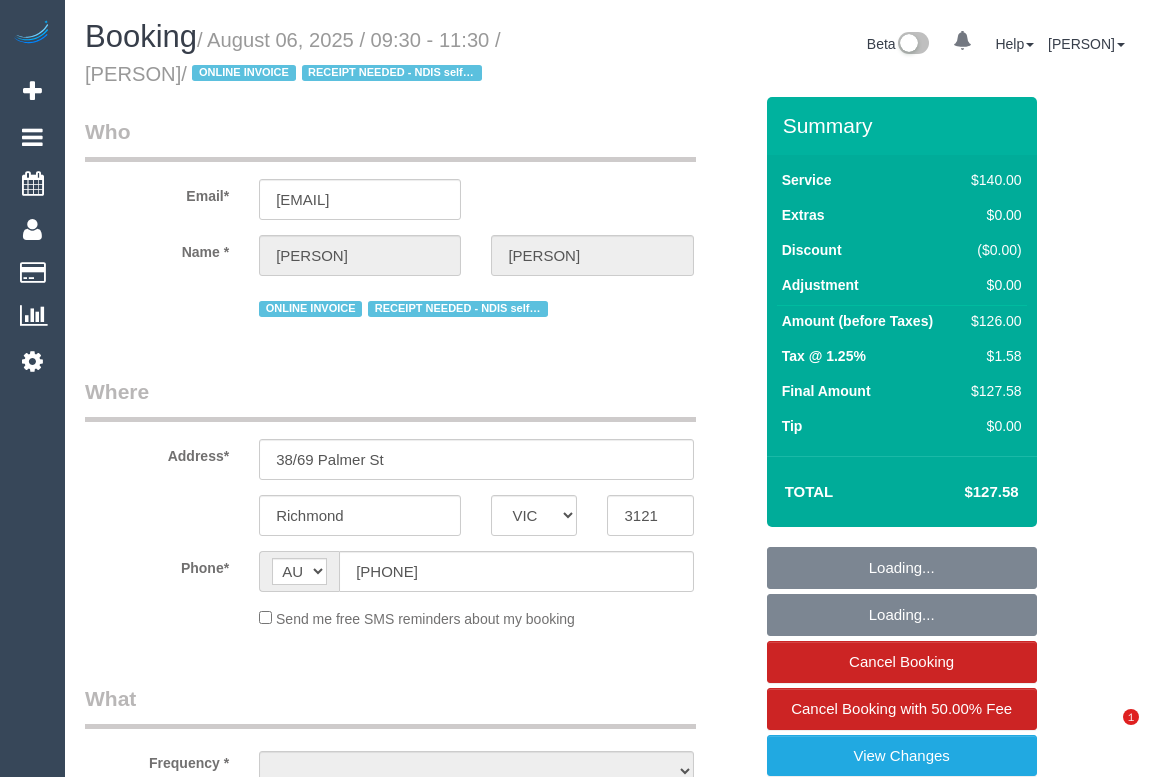 scroll, scrollTop: 0, scrollLeft: 0, axis: both 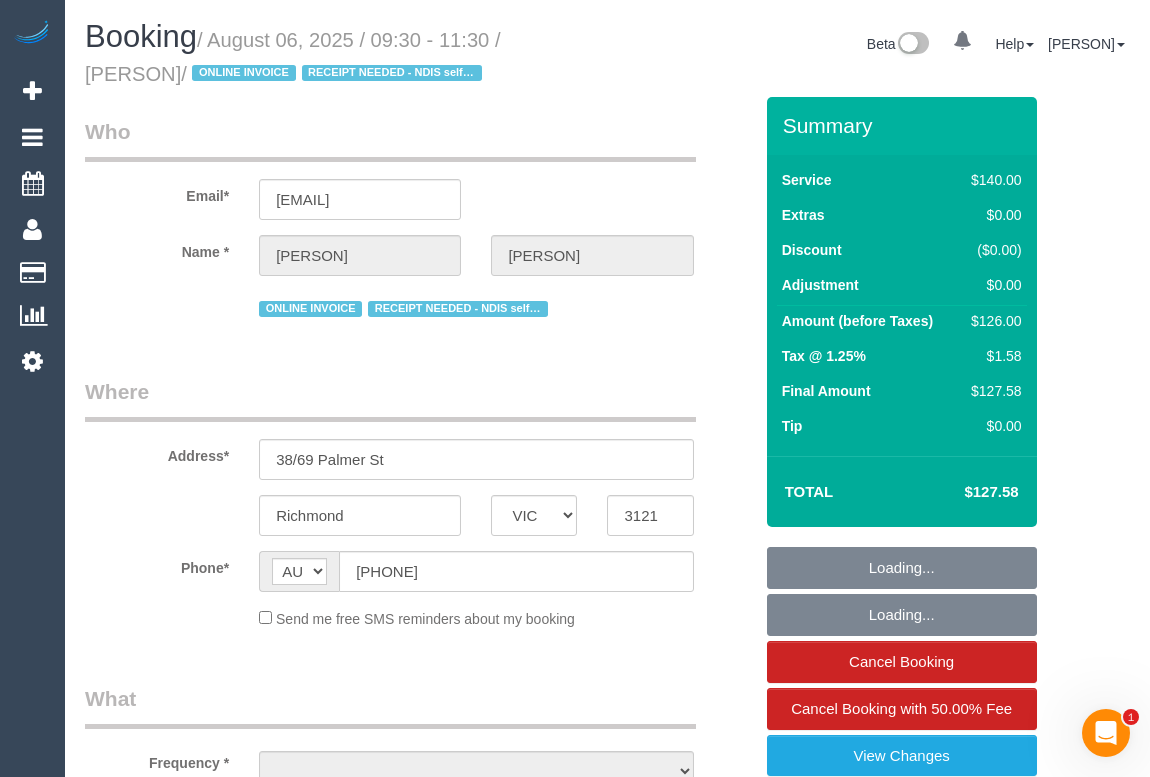 select on "object:552" 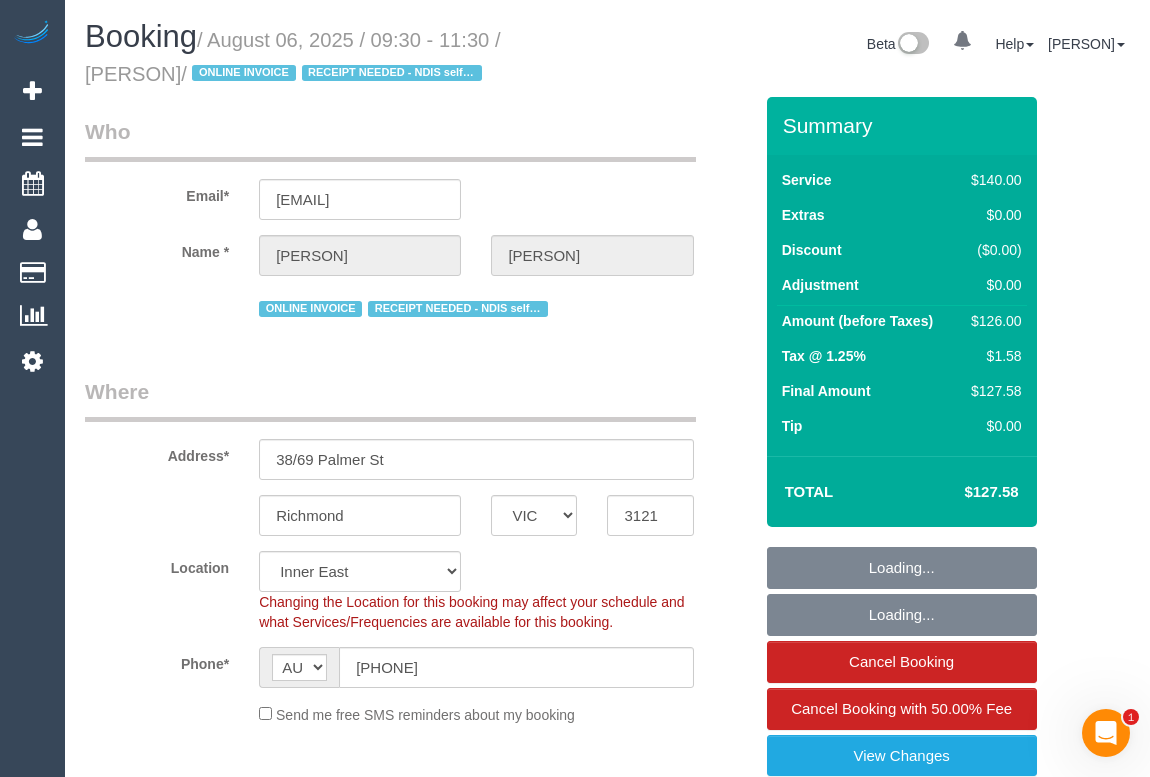 select on "object:703" 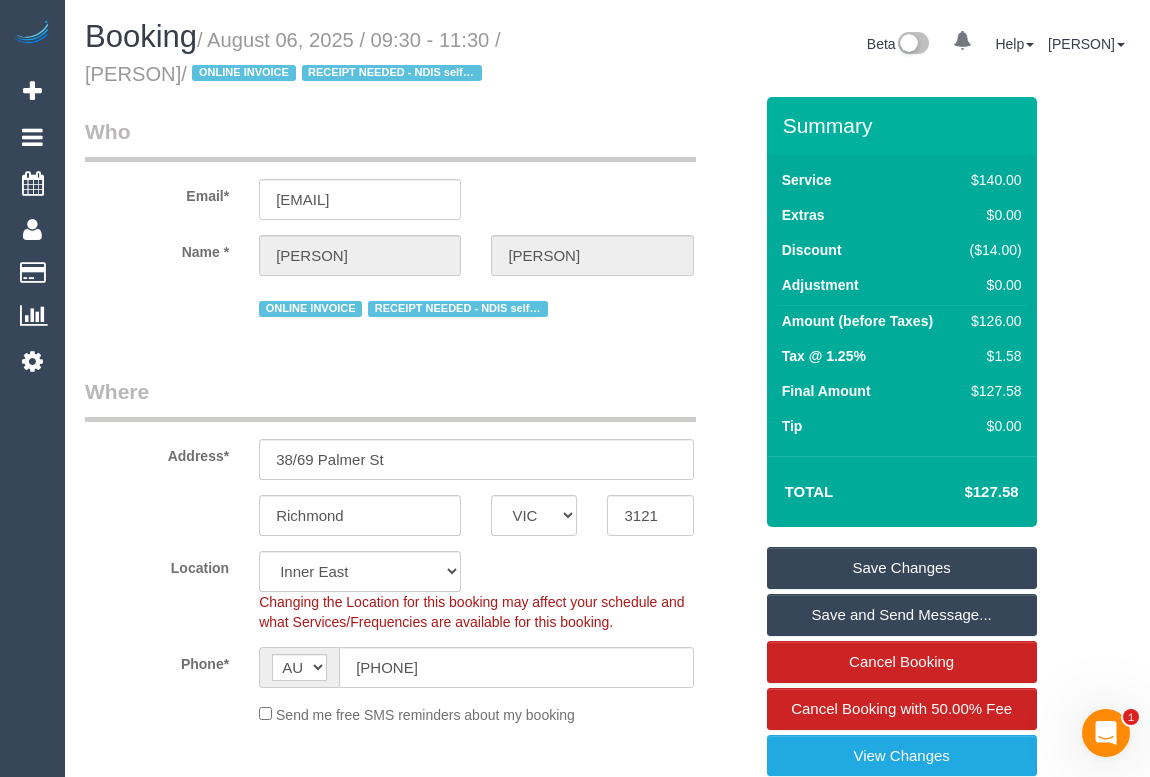 click on "Who
Email*
belindazipper@gmail.com
Name *
Belinda
Zipper
ONLINE INVOICE
RECEIPT NEEDED - NDIS self-managed
Where
Address*
38/69 Palmer St
Richmond
ACT
NSW
NT
QLD
SA
TAS
VIC
WA
3121
Location
Office City East (North) East (South) Inner East Inner North (East) Inner North (West) Inner South East Inner West North (East) North (West) Outer East Outer North (East) Outer North (West) Outer South East Outer West South East (East) South East (West) West (North) West (South)" at bounding box center (418, 2394) 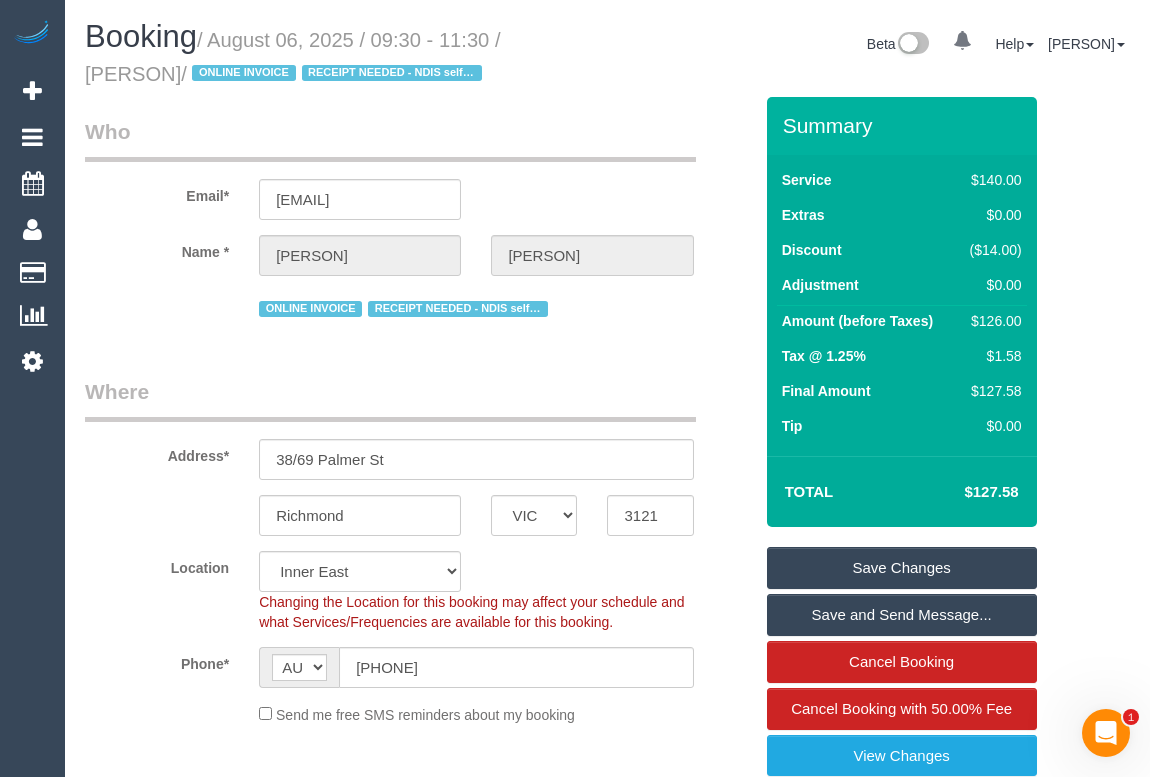 drag, startPoint x: 515, startPoint y: 37, endPoint x: 143, endPoint y: 71, distance: 373.55054 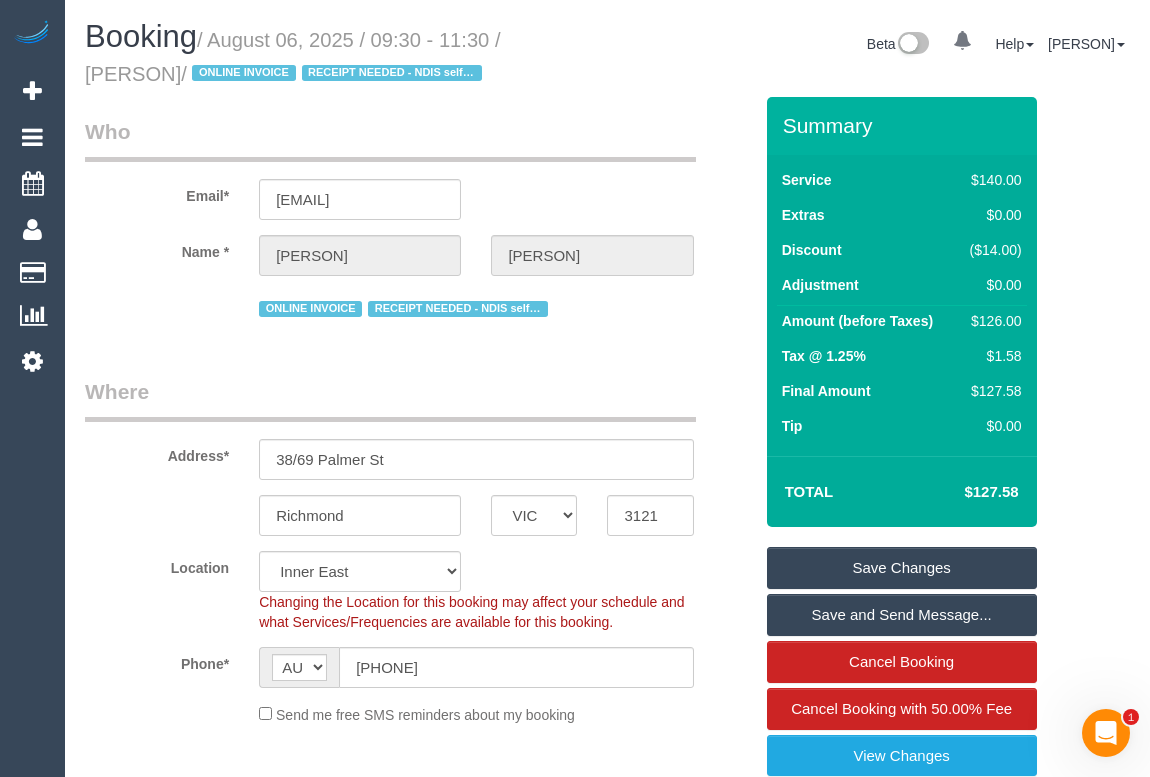 click on "/ August 06, 2025 / 09:30 - 11:30 / Belinda Zipper
/
ONLINE INVOICE
RECEIPT NEEDED - NDIS self-managed" at bounding box center (293, 57) 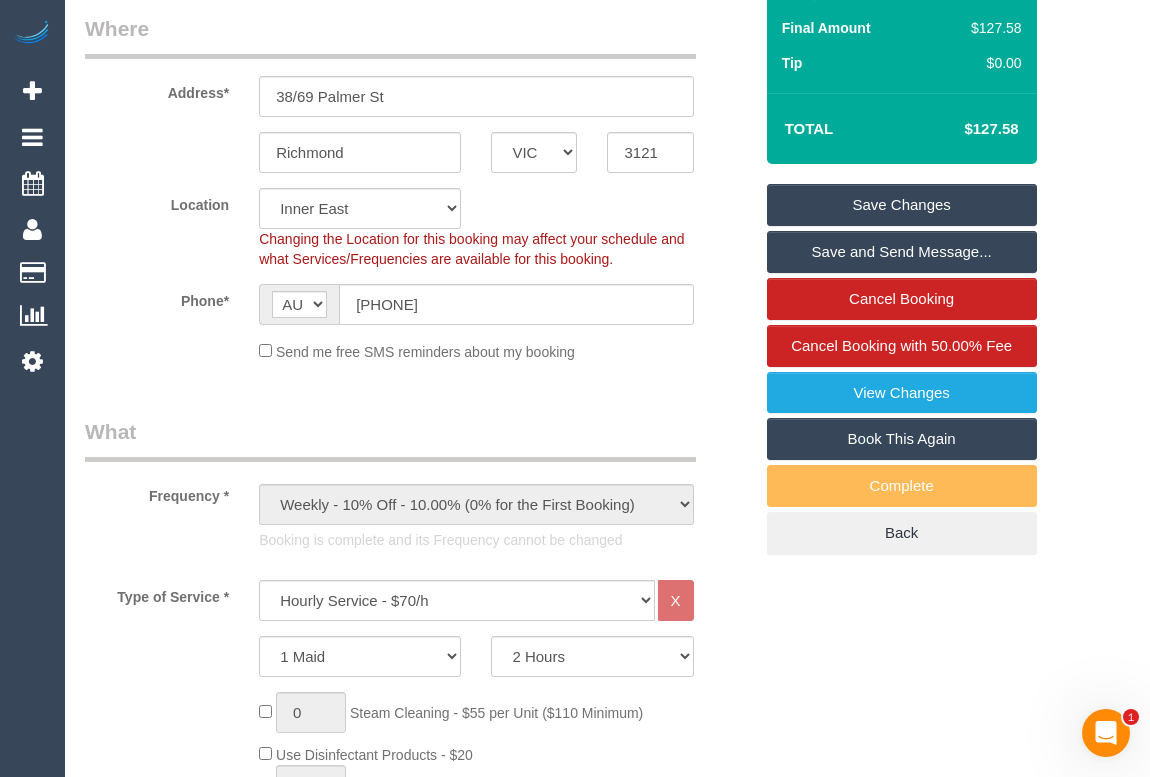 scroll, scrollTop: 0, scrollLeft: 0, axis: both 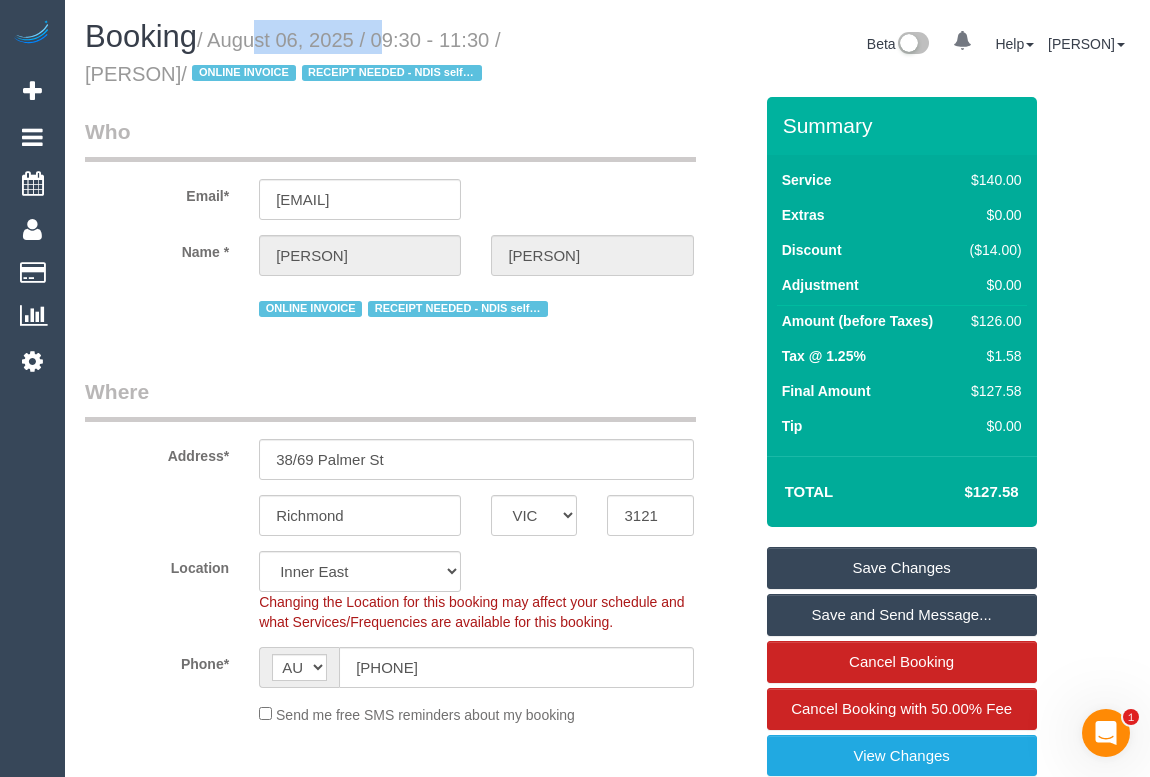 drag, startPoint x: 217, startPoint y: 40, endPoint x: 359, endPoint y: 40, distance: 142 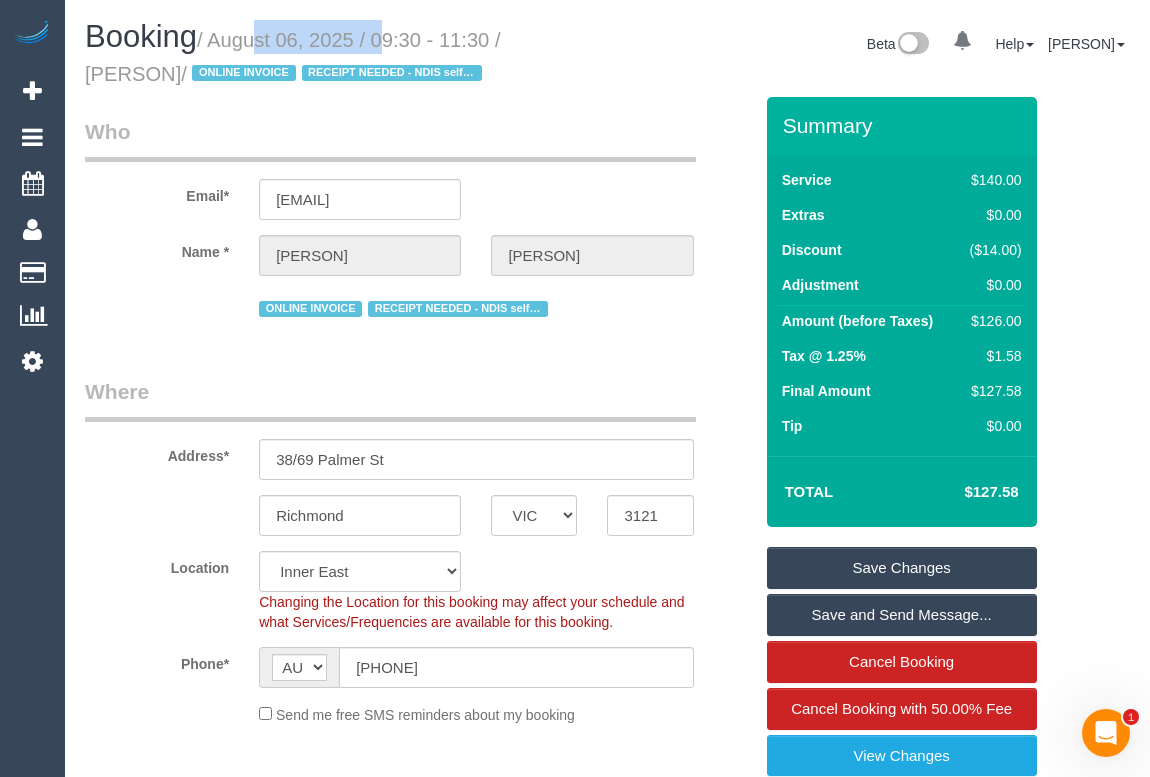 click on "/ August 06, 2025 / 09:30 - 11:30 / Belinda Zipper
/
ONLINE INVOICE
RECEIPT NEEDED - NDIS self-managed" at bounding box center (293, 57) 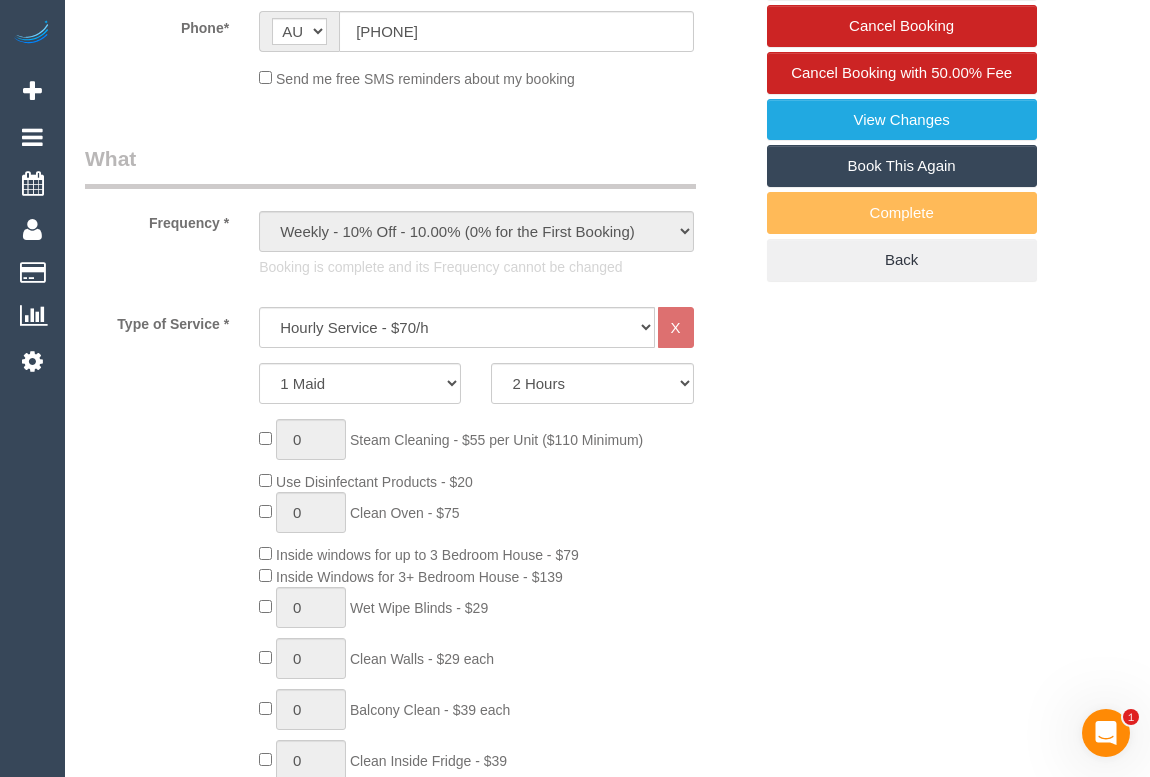 scroll, scrollTop: 0, scrollLeft: 0, axis: both 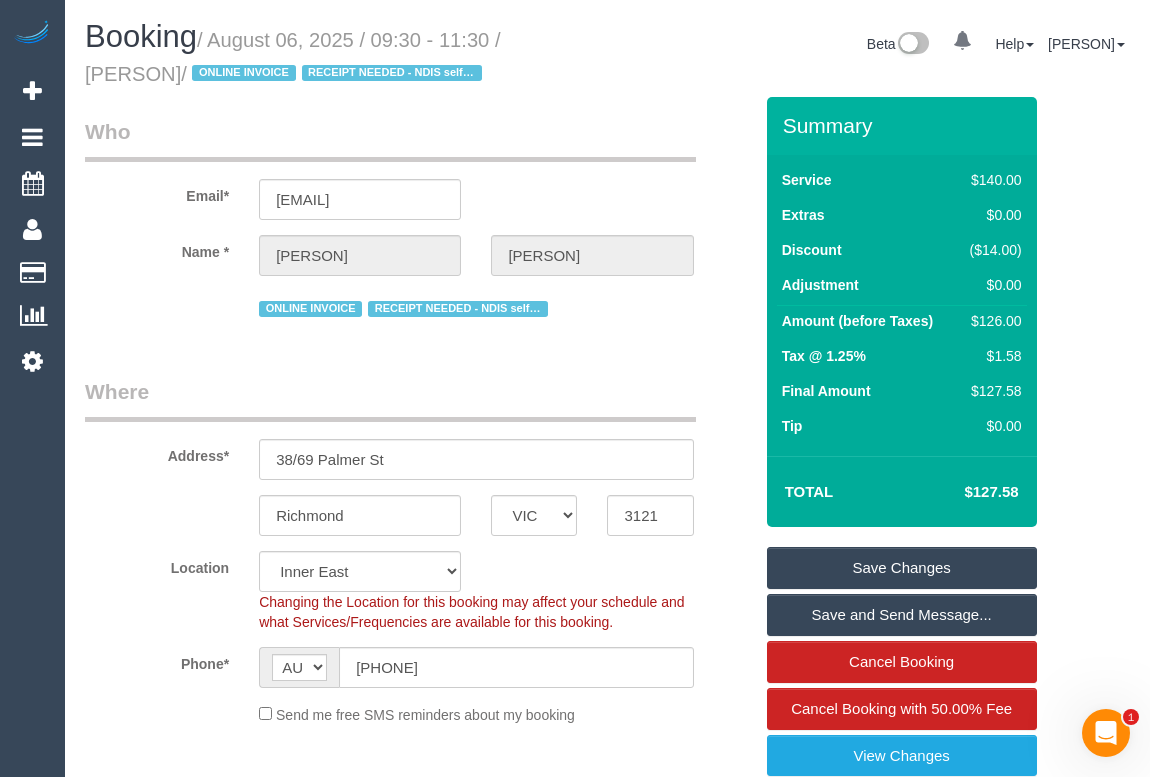 click on "Who
Email*
belindazipper@gmail.com
Name *
Belinda
Zipper
ONLINE INVOICE
RECEIPT NEEDED - NDIS self-managed
Where
Address*
38/69 Palmer St
Richmond
ACT
NSW
NT
QLD
SA
TAS
VIC
WA
3121
Location
Office City East (North) East (South) Inner East Inner North (East) Inner North (West) Inner South East Inner West North (East) North (West) Outer East Outer North (East) Outer North (West) Outer South East Outer West South East (East) South East (West) West (North) West (South)" at bounding box center (418, 2394) 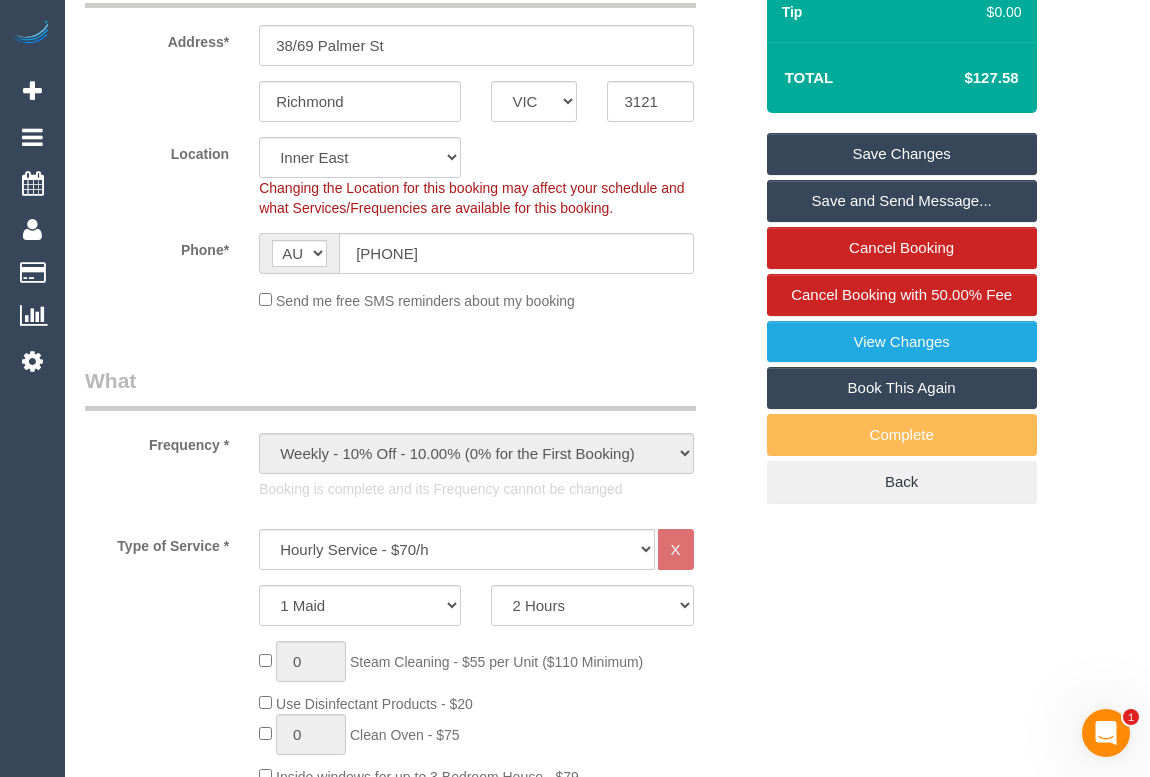 scroll, scrollTop: 90, scrollLeft: 0, axis: vertical 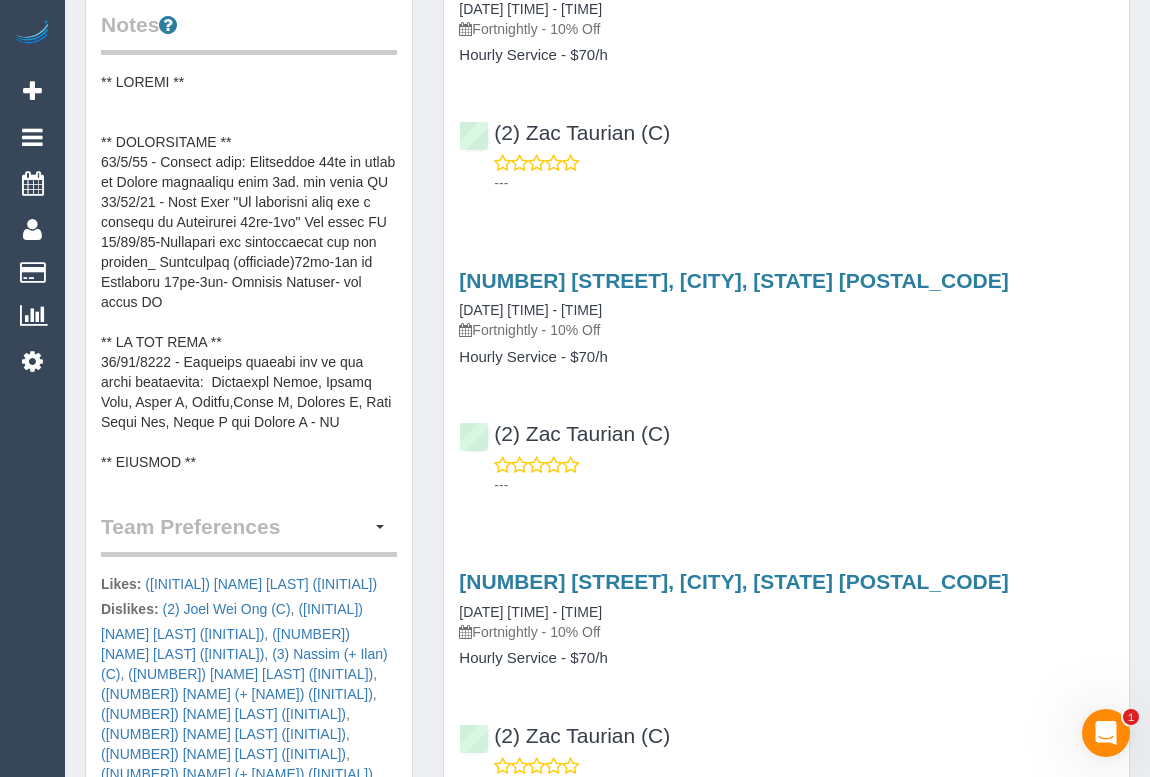 click at bounding box center [249, 272] 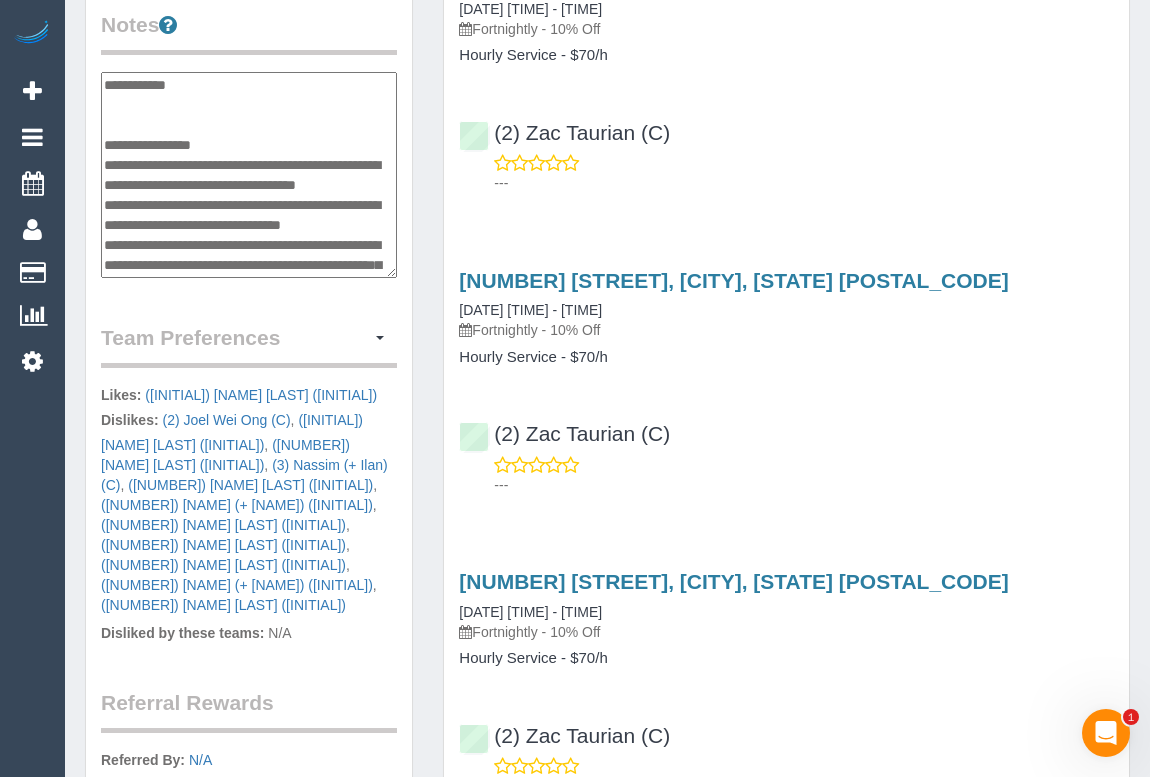 scroll, scrollTop: 620, scrollLeft: 0, axis: vertical 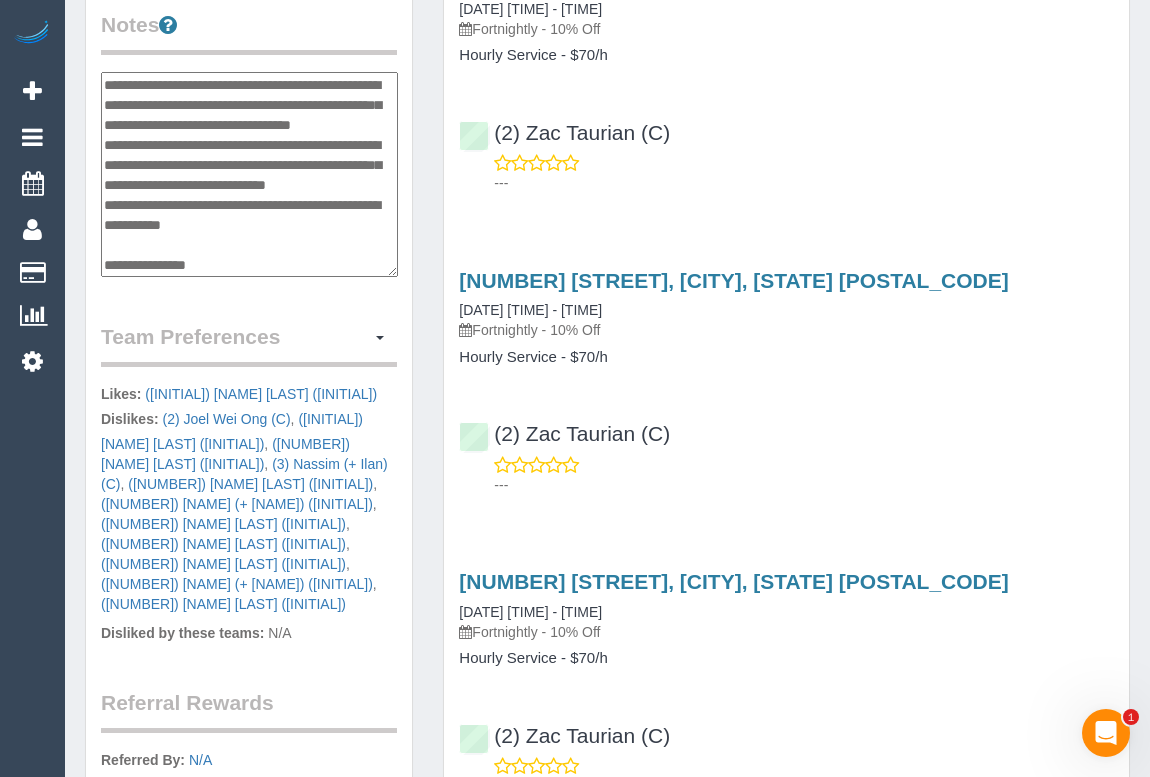 click at bounding box center (249, 175) 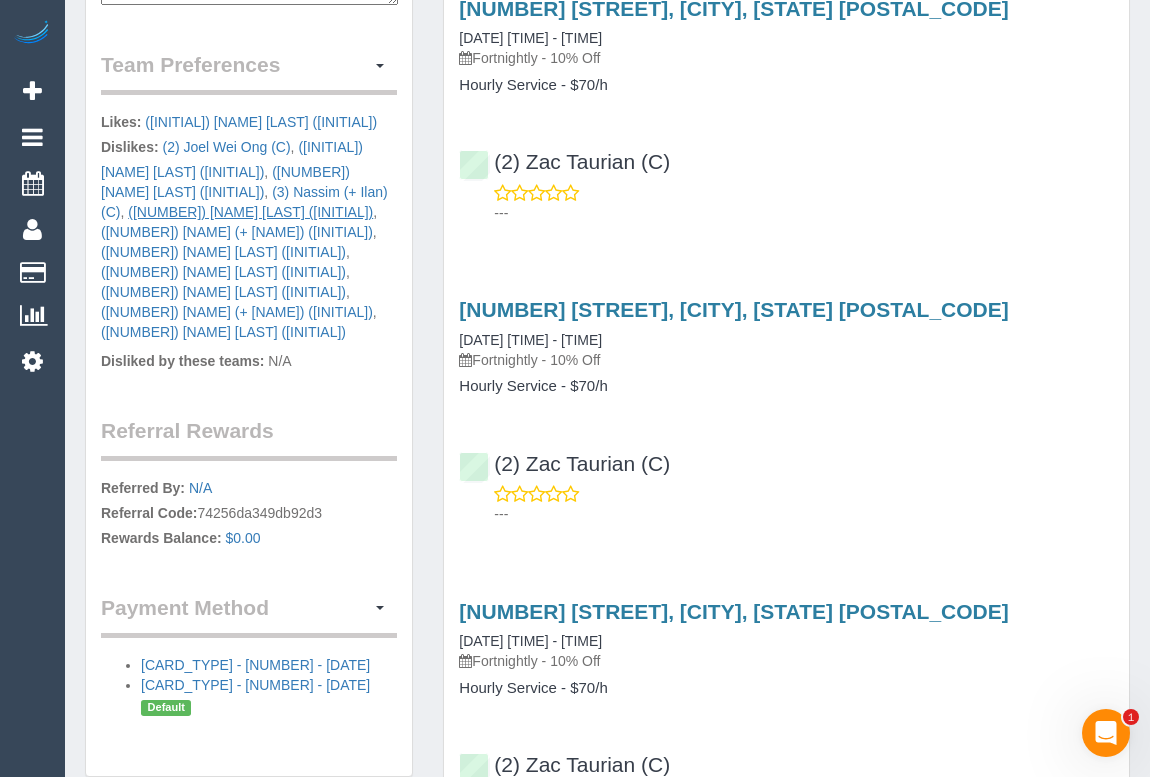 scroll, scrollTop: 636, scrollLeft: 0, axis: vertical 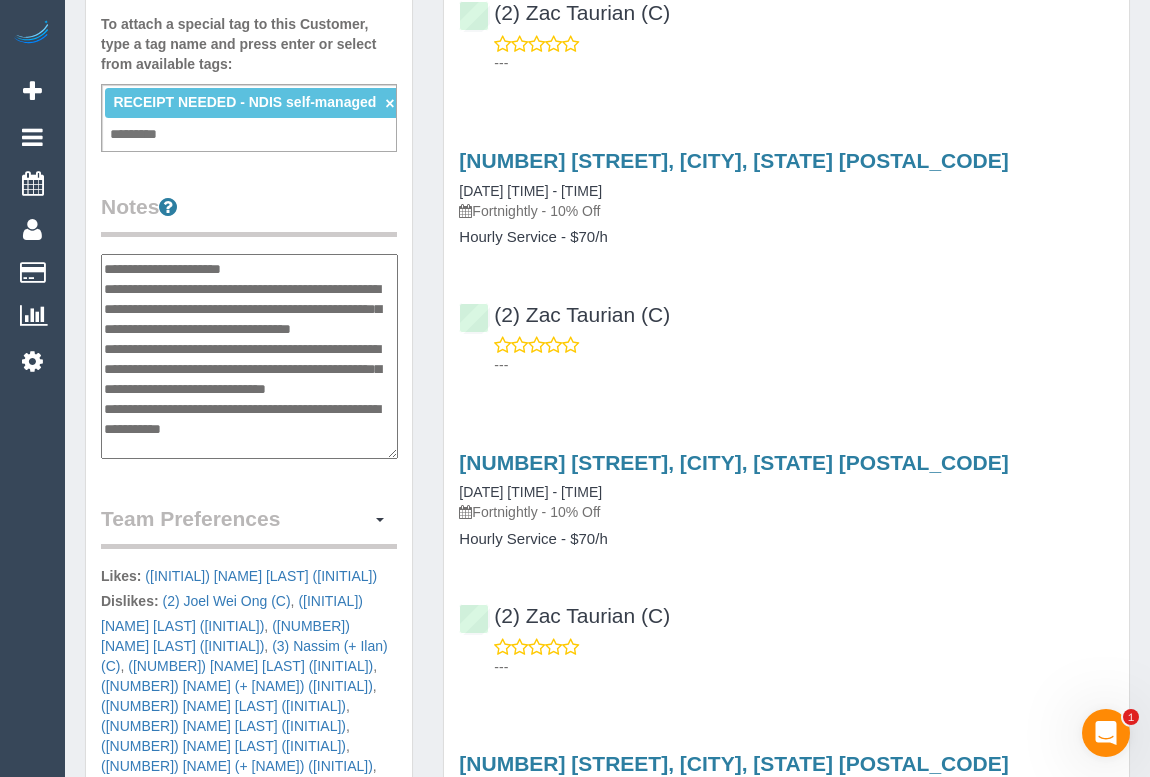 drag, startPoint x: 266, startPoint y: 284, endPoint x: 104, endPoint y: 287, distance: 162.02777 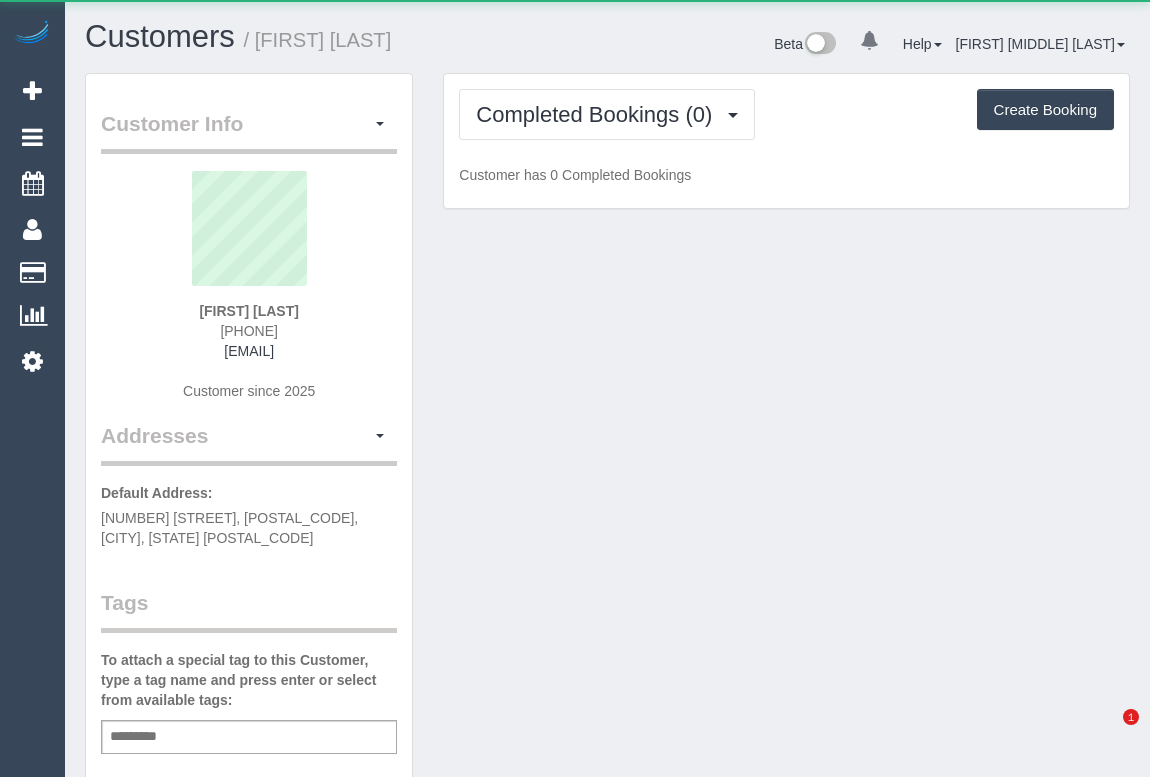 scroll, scrollTop: 0, scrollLeft: 0, axis: both 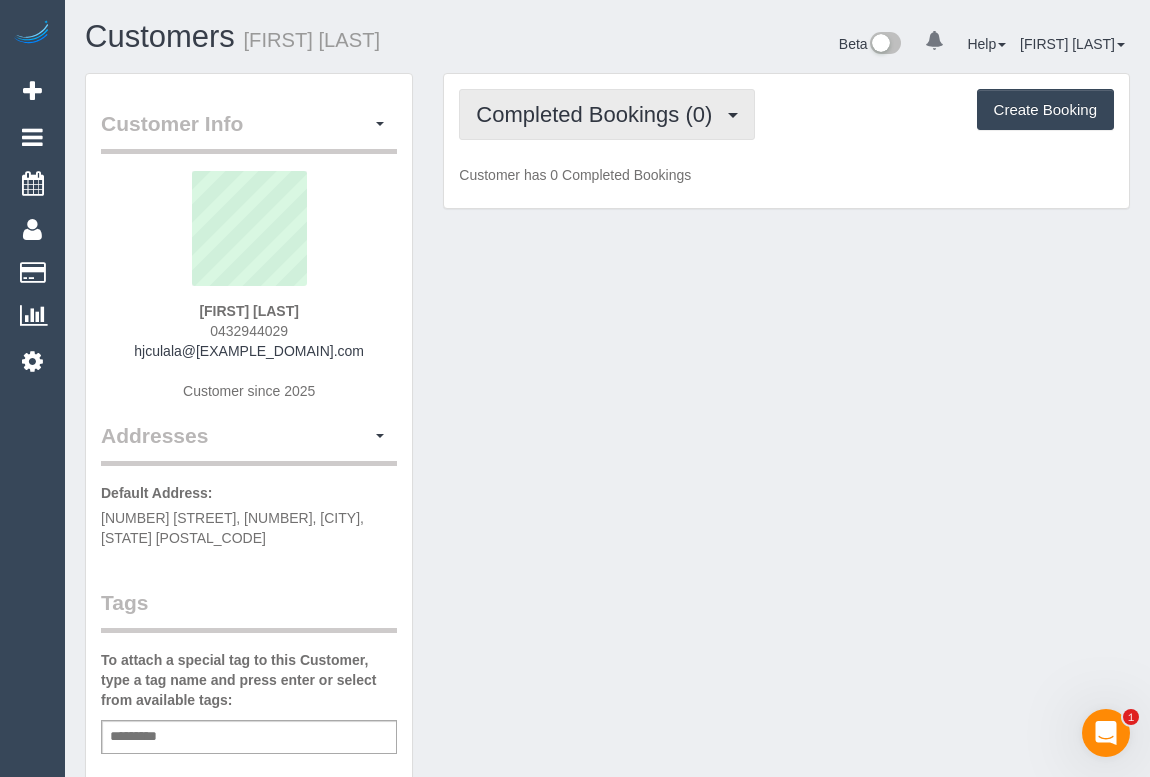 click on "Completed Bookings (0)" at bounding box center [599, 114] 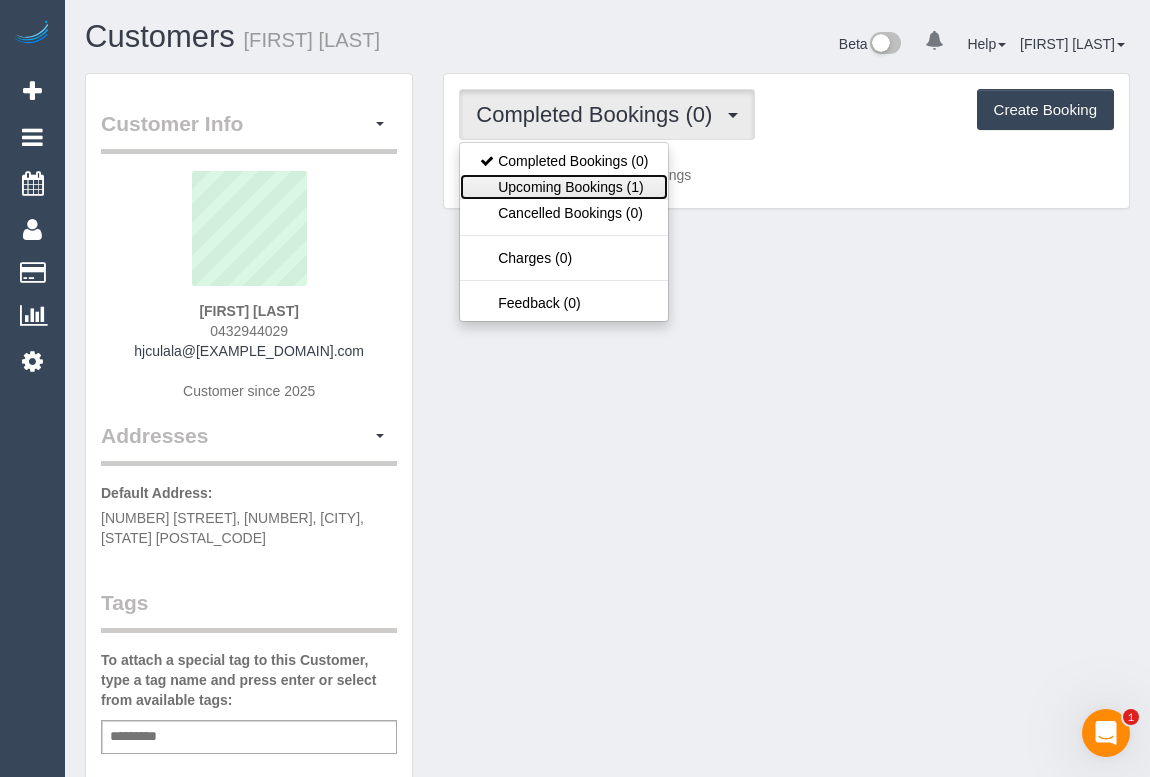 click on "Upcoming Bookings (1)" at bounding box center [564, 187] 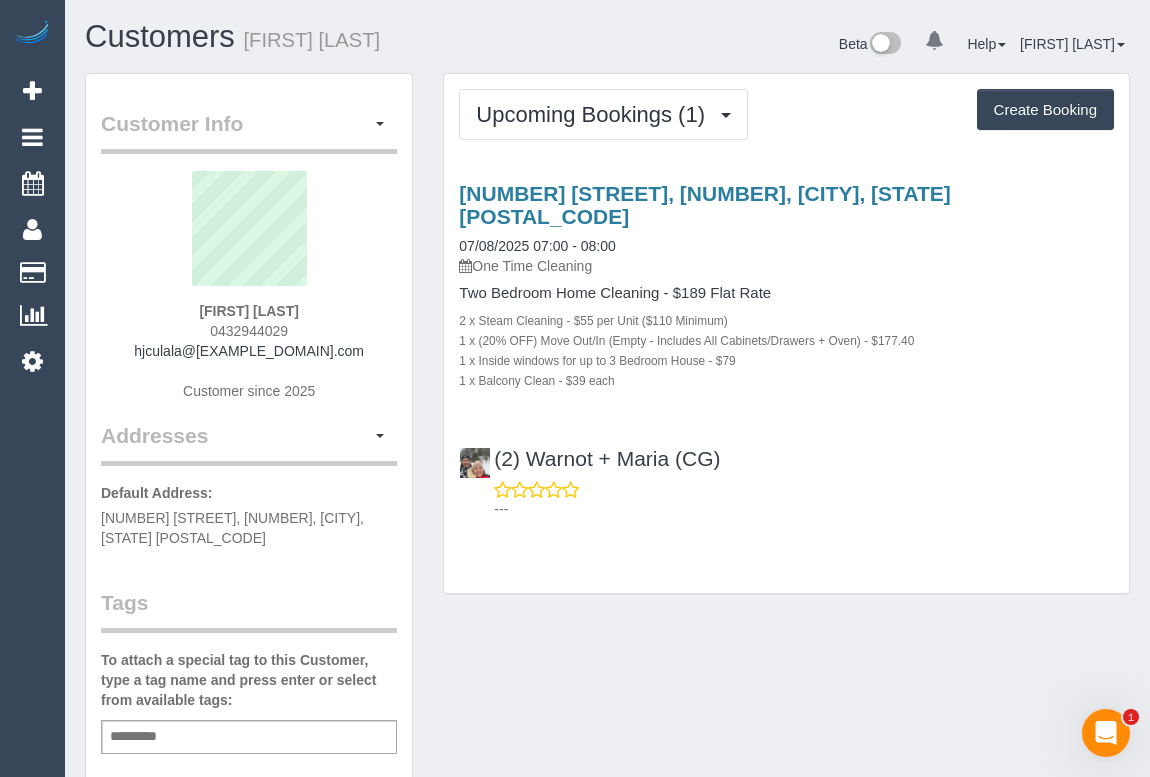 drag, startPoint x: 201, startPoint y: 305, endPoint x: 312, endPoint y: 304, distance: 111.0045 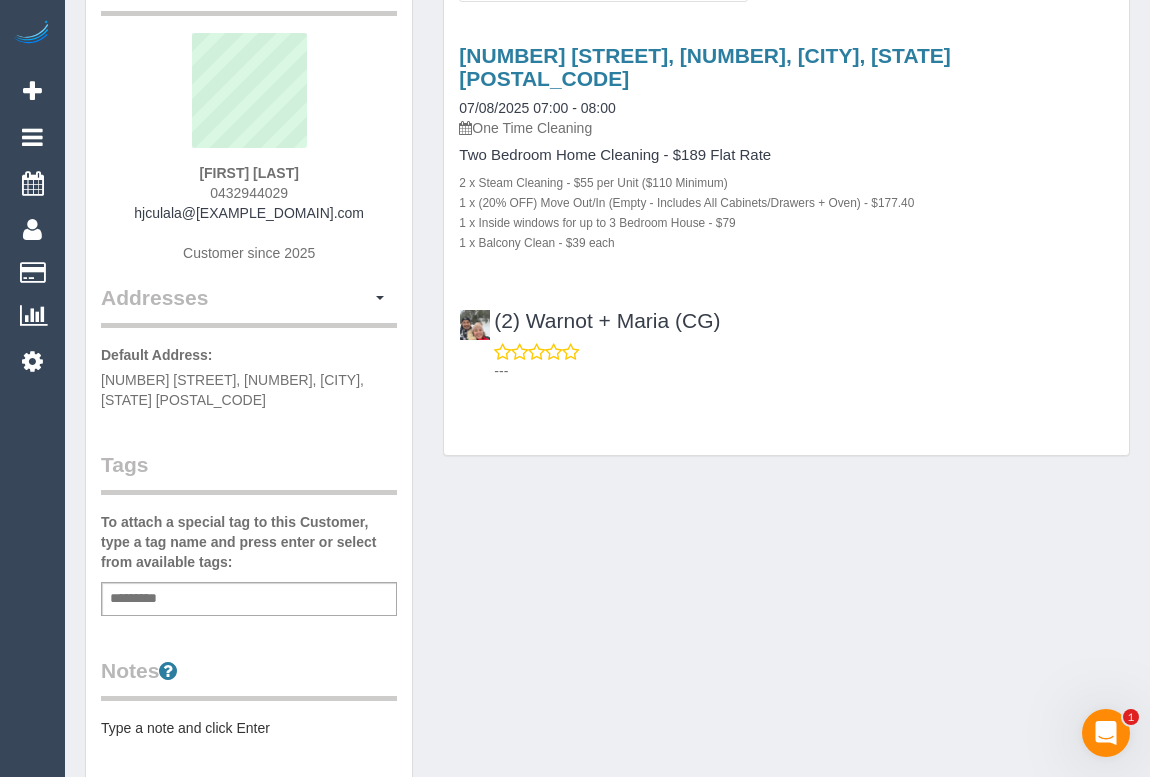 scroll, scrollTop: 454, scrollLeft: 0, axis: vertical 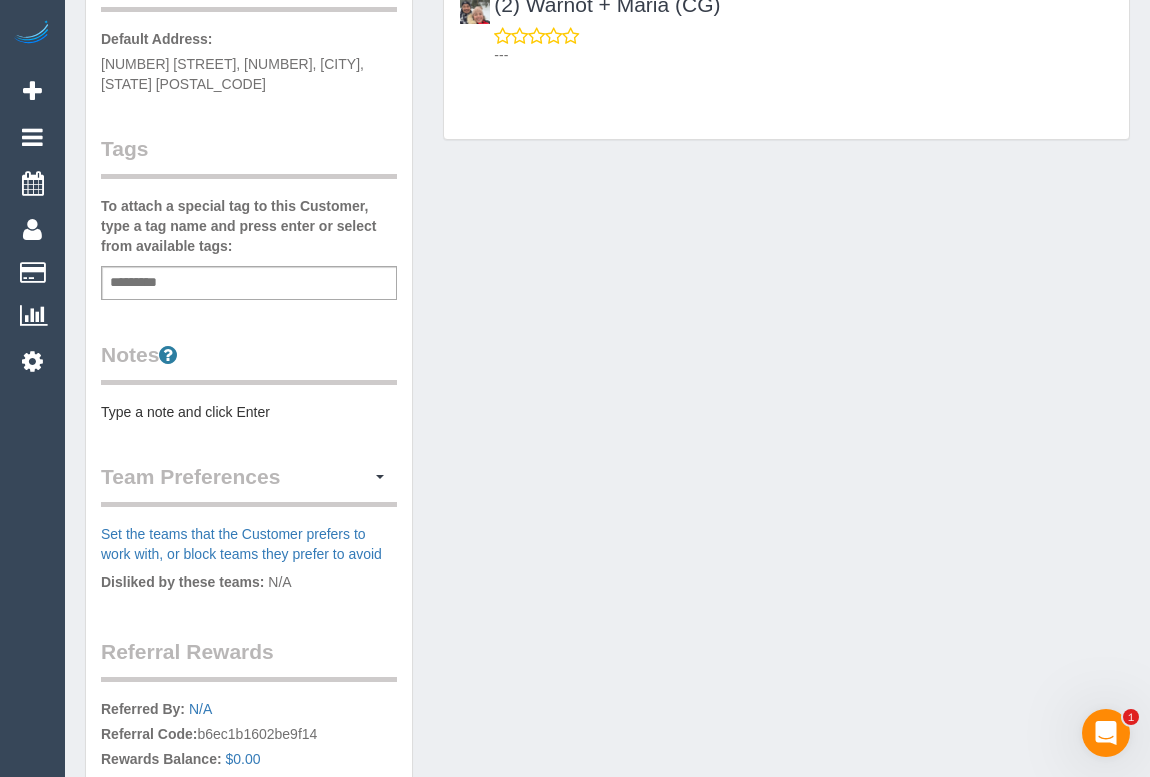 click on "Add a tag" at bounding box center [249, 283] 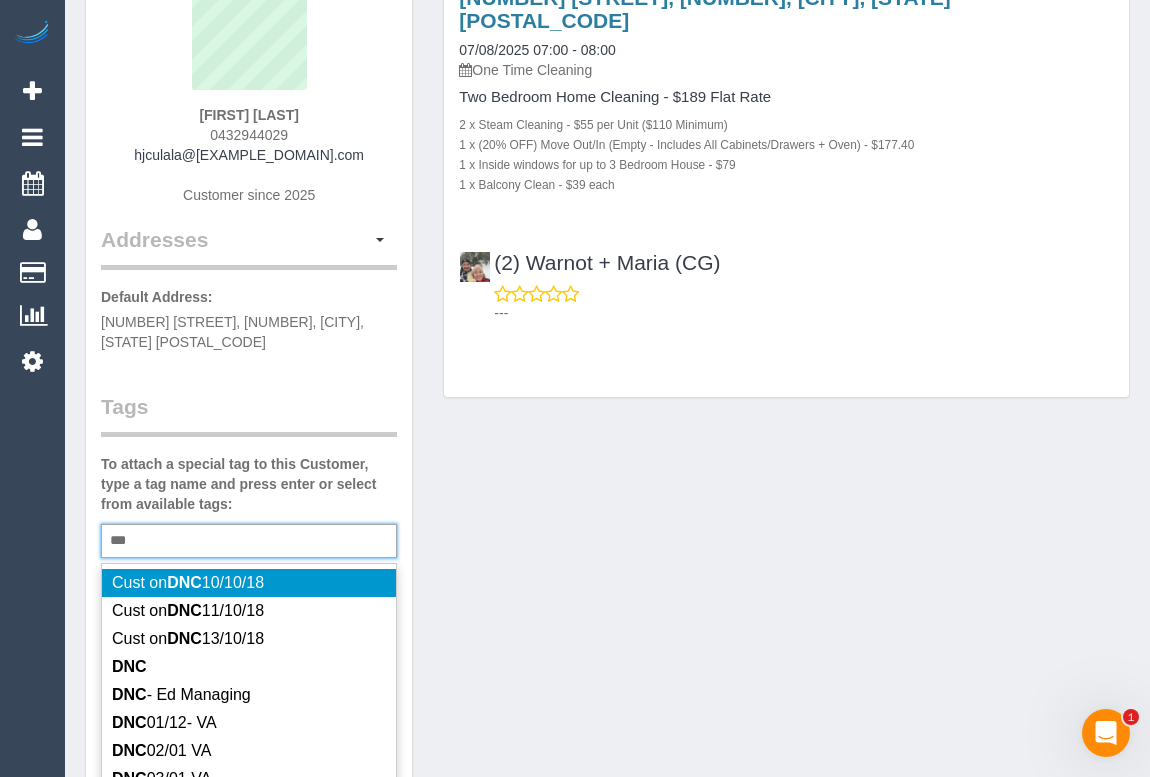 scroll, scrollTop: 363, scrollLeft: 0, axis: vertical 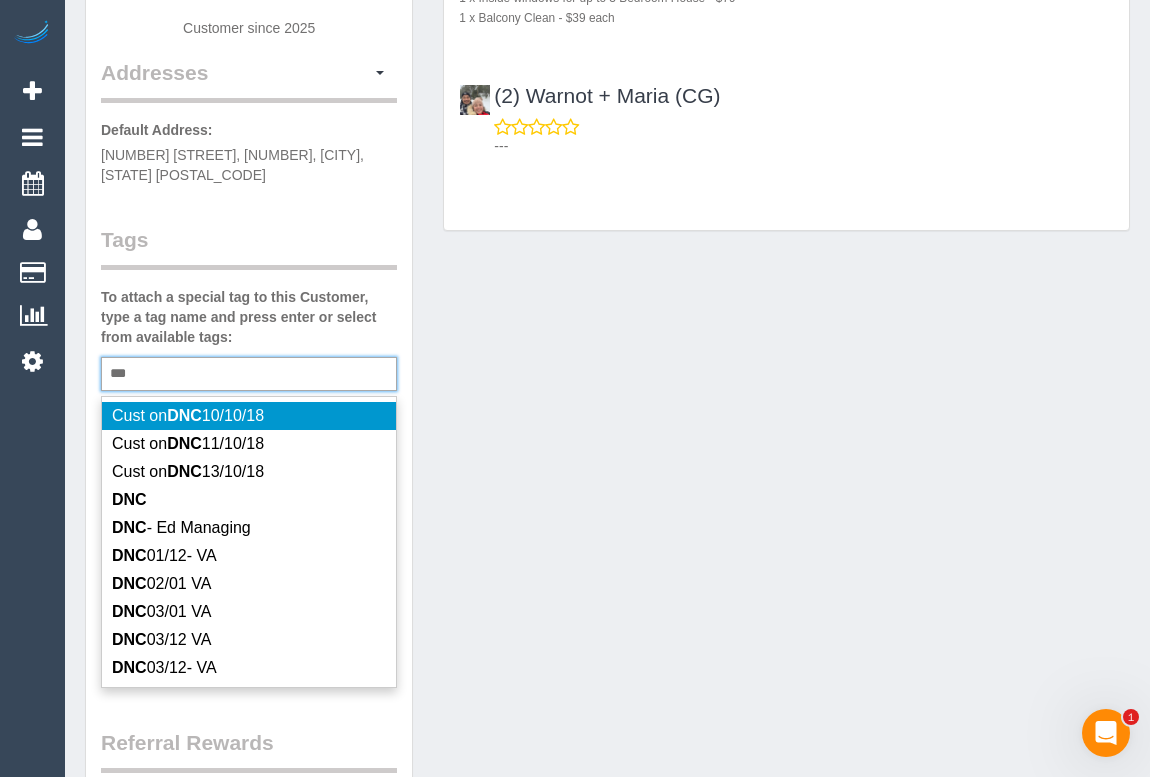 click on "*** DNC" at bounding box center [249, 374] 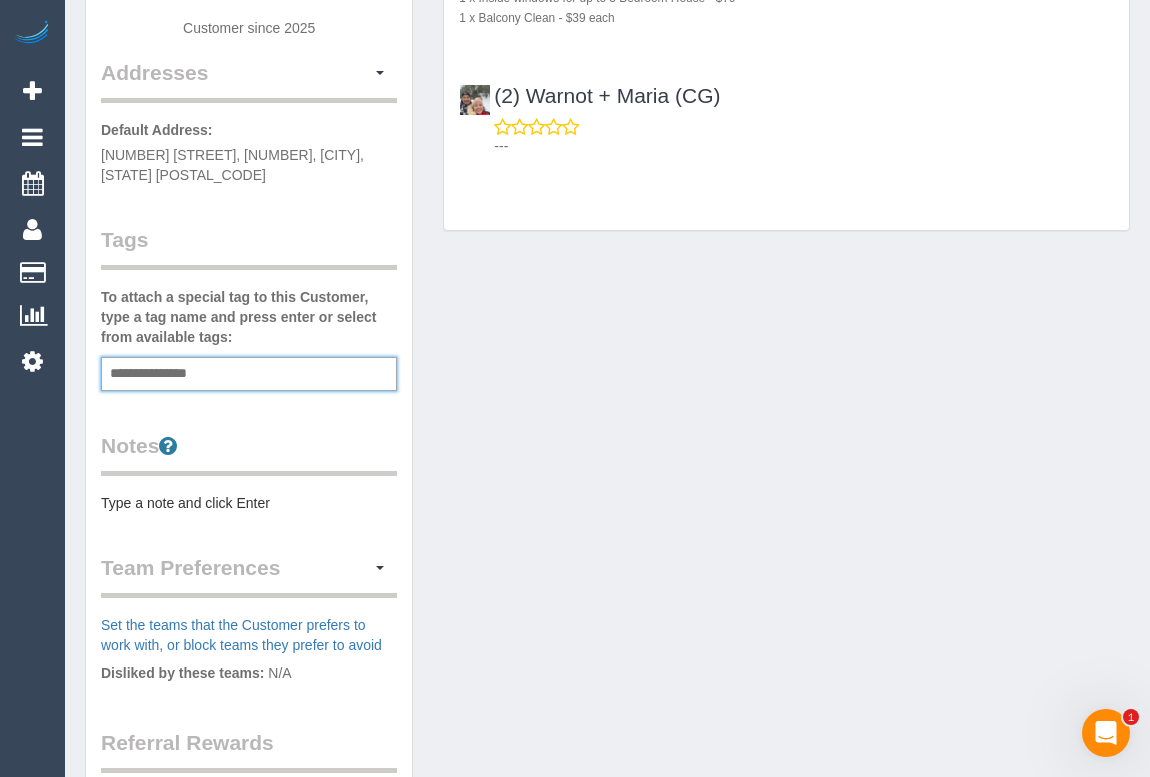 type on "**********" 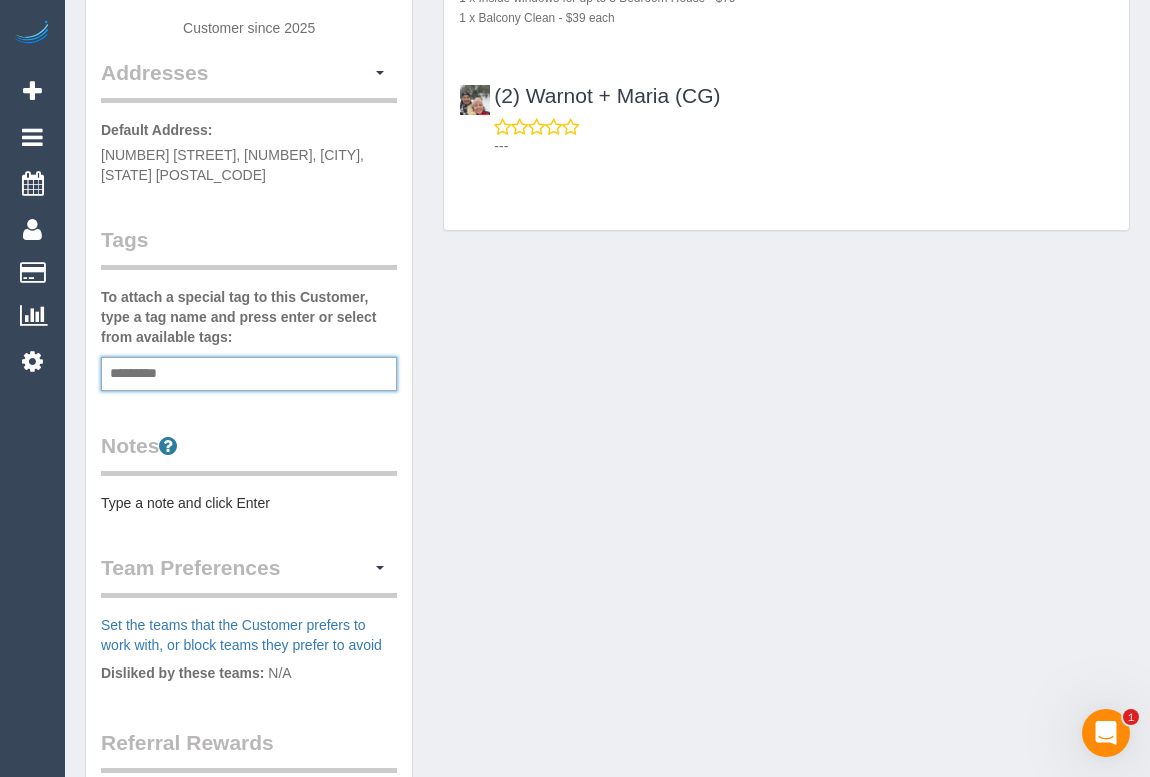 click on "Customer Info
Edit Contact Info
Send Message
Email Preferences
Special Sales Tax
View Changes
Mark as Unconfirmed
Block this Customer
Archive Account
Delete Account
[FIRST] [LAST]
0432944029" at bounding box center (607, 390) 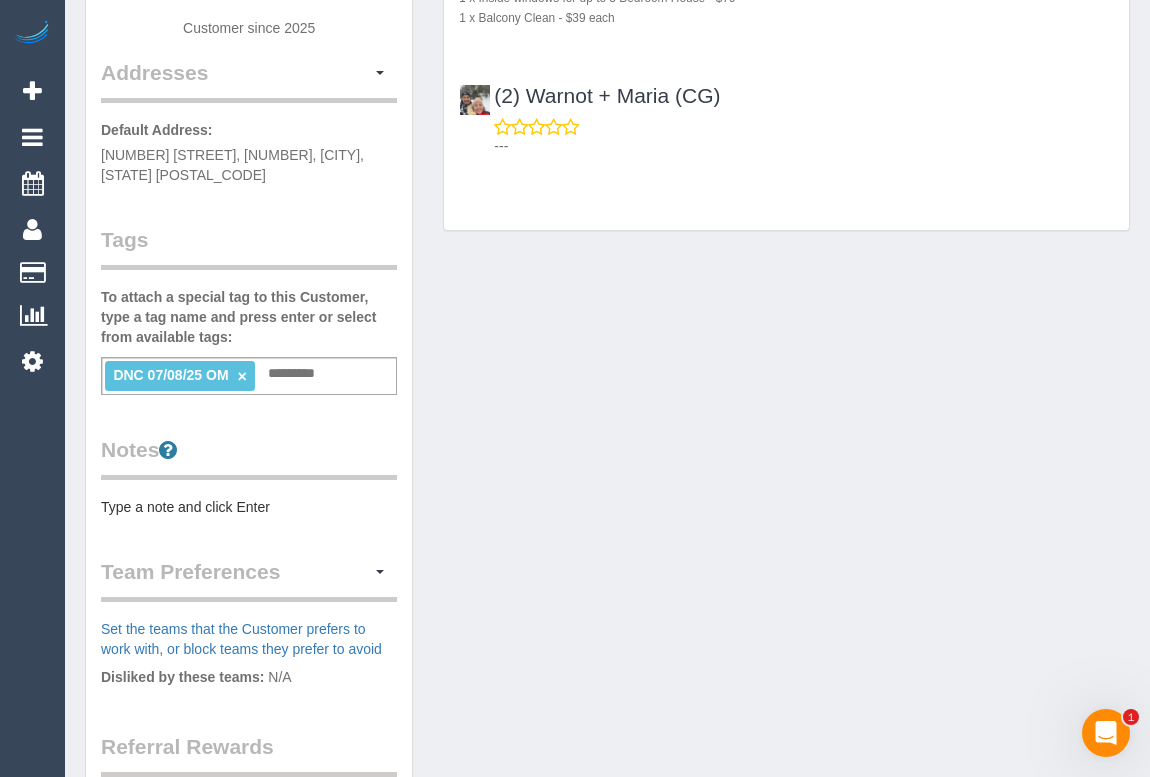 click on "×" at bounding box center (241, 376) 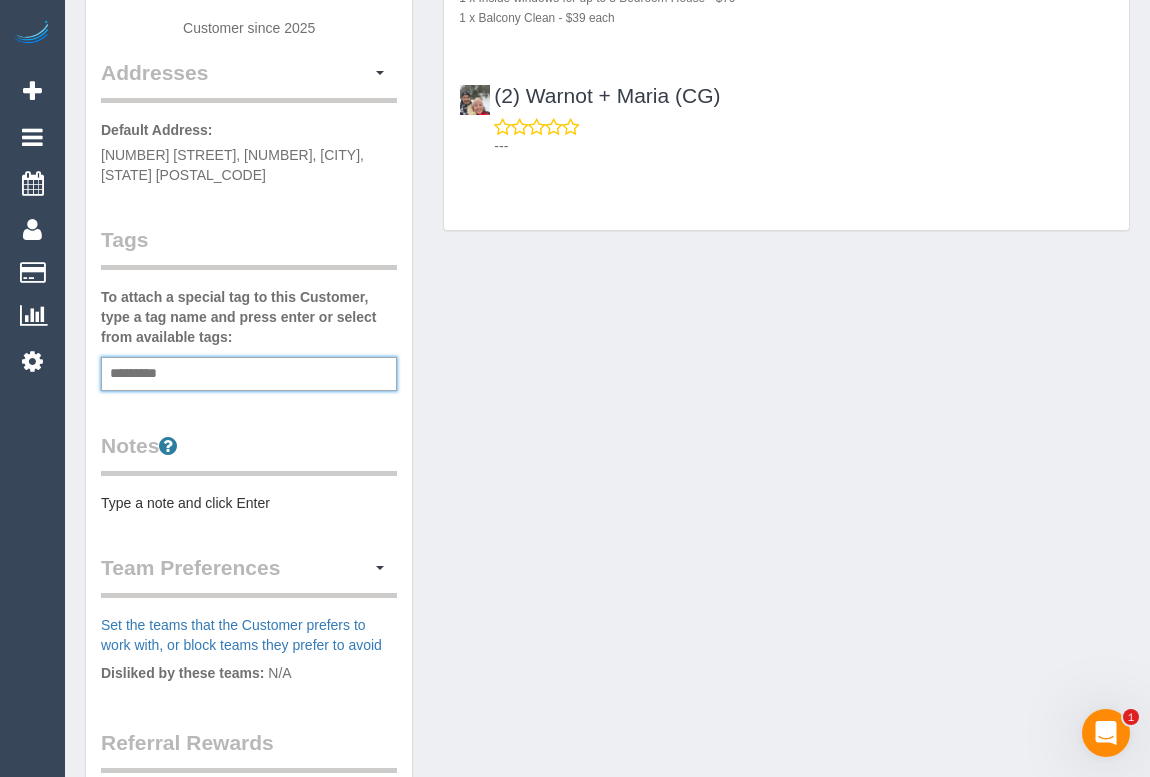 click on "Add a tag" at bounding box center [249, 374] 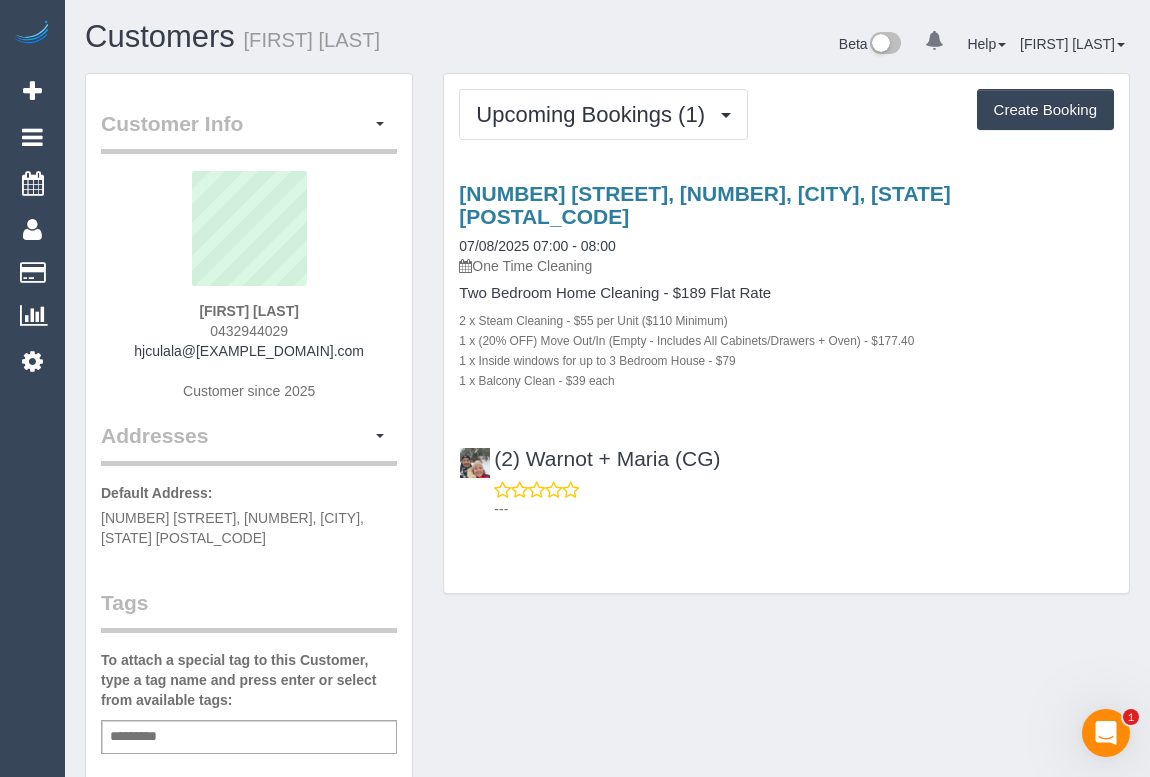 scroll, scrollTop: 363, scrollLeft: 0, axis: vertical 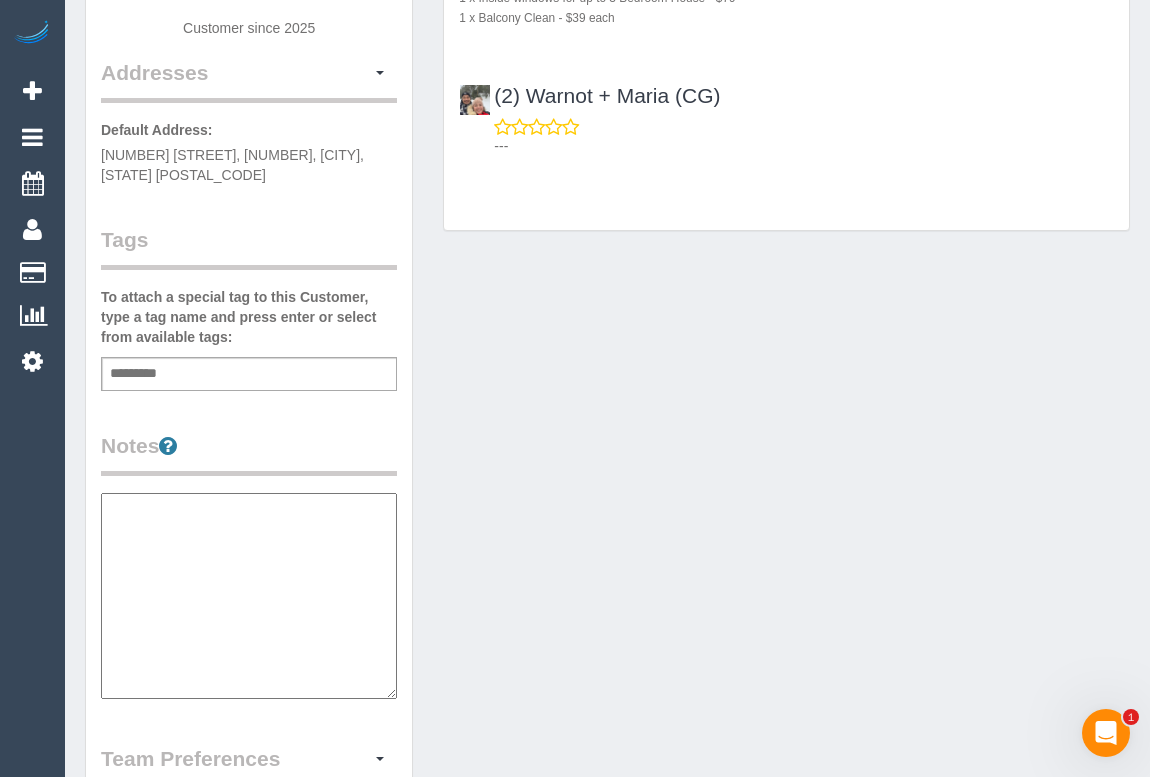 click on "Customer Info
Edit Contact Info
Send Message
Email Preferences
Special Sales Tax
View Changes
Mark as Unconfirmed
Block this Customer
Archive Account
Delete Account
[FIRST] [LAST]
0432944029" at bounding box center [607, 485] 